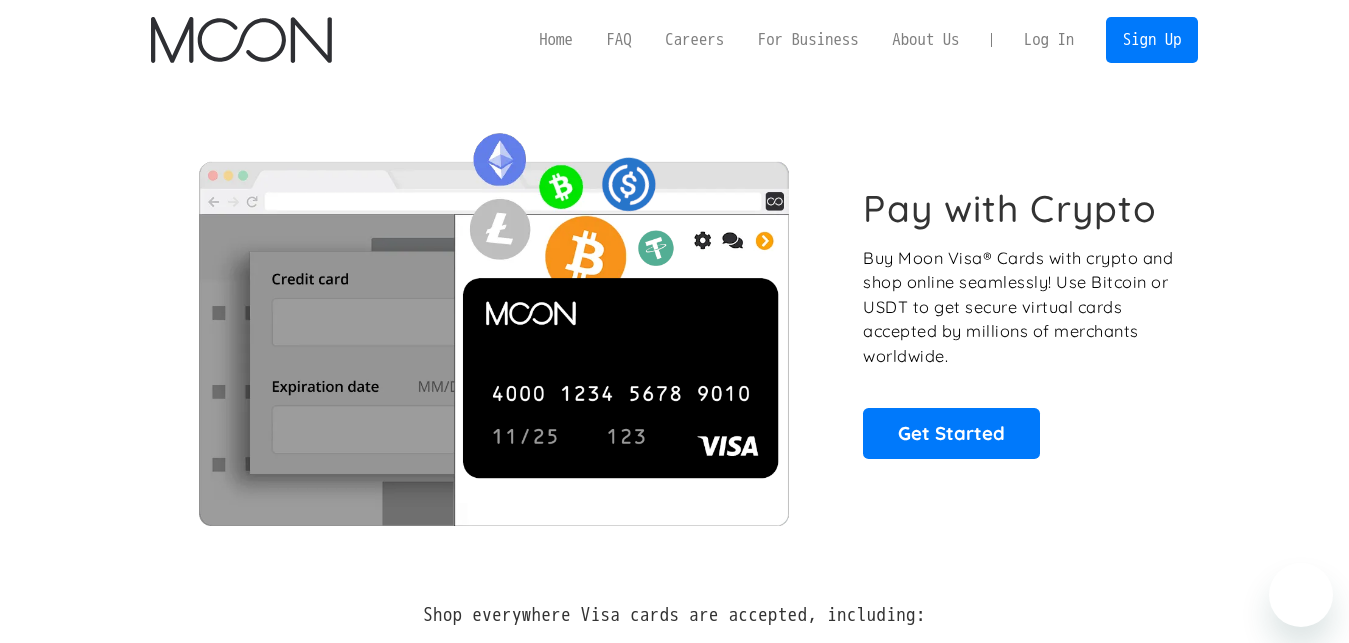 scroll, scrollTop: 0, scrollLeft: 0, axis: both 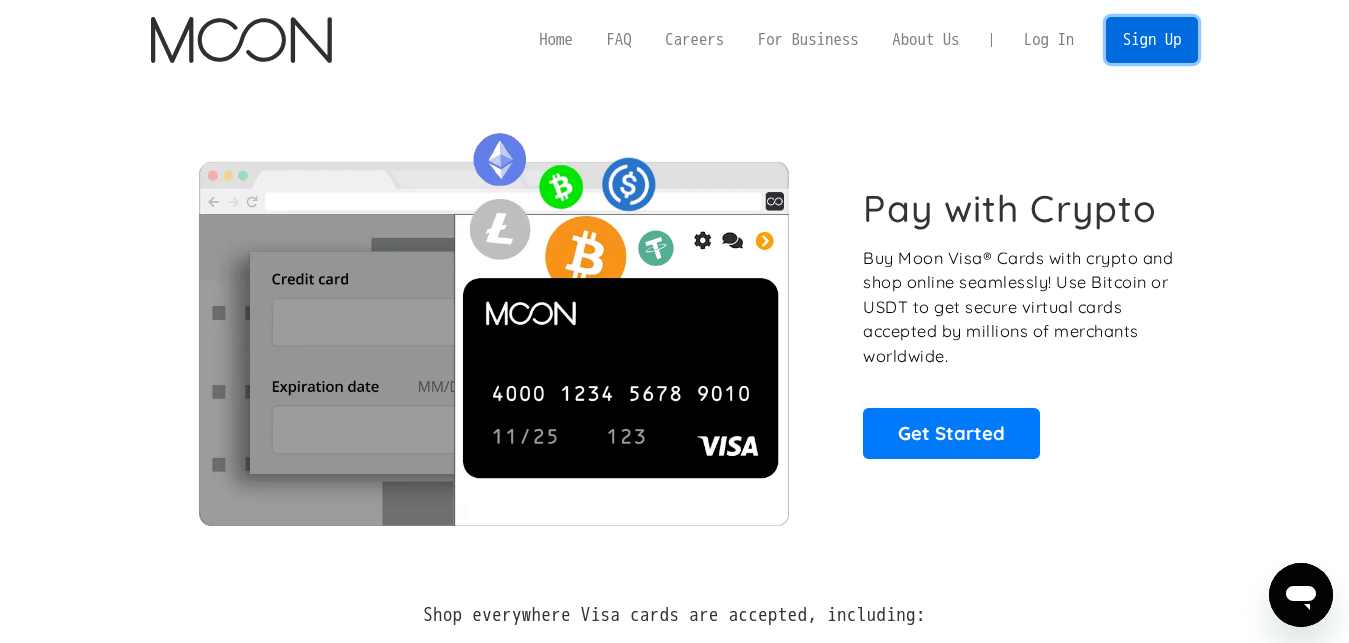 click on "Sign Up" at bounding box center (1152, 39) 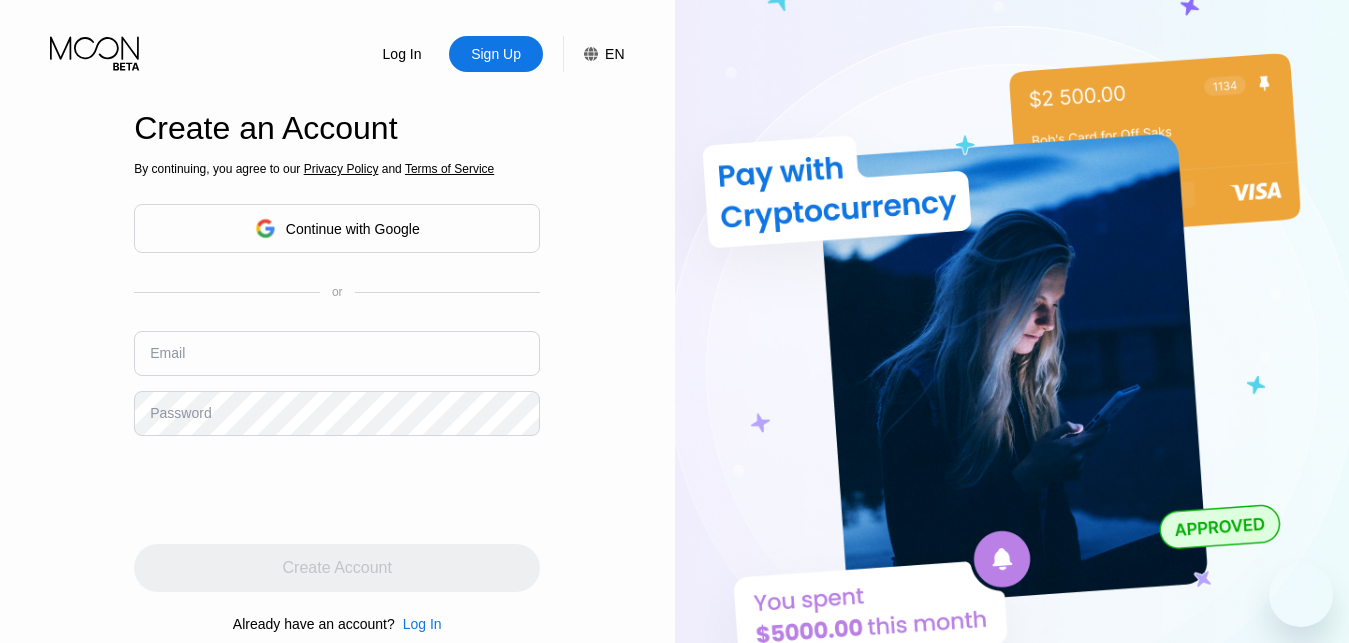 scroll, scrollTop: 0, scrollLeft: 0, axis: both 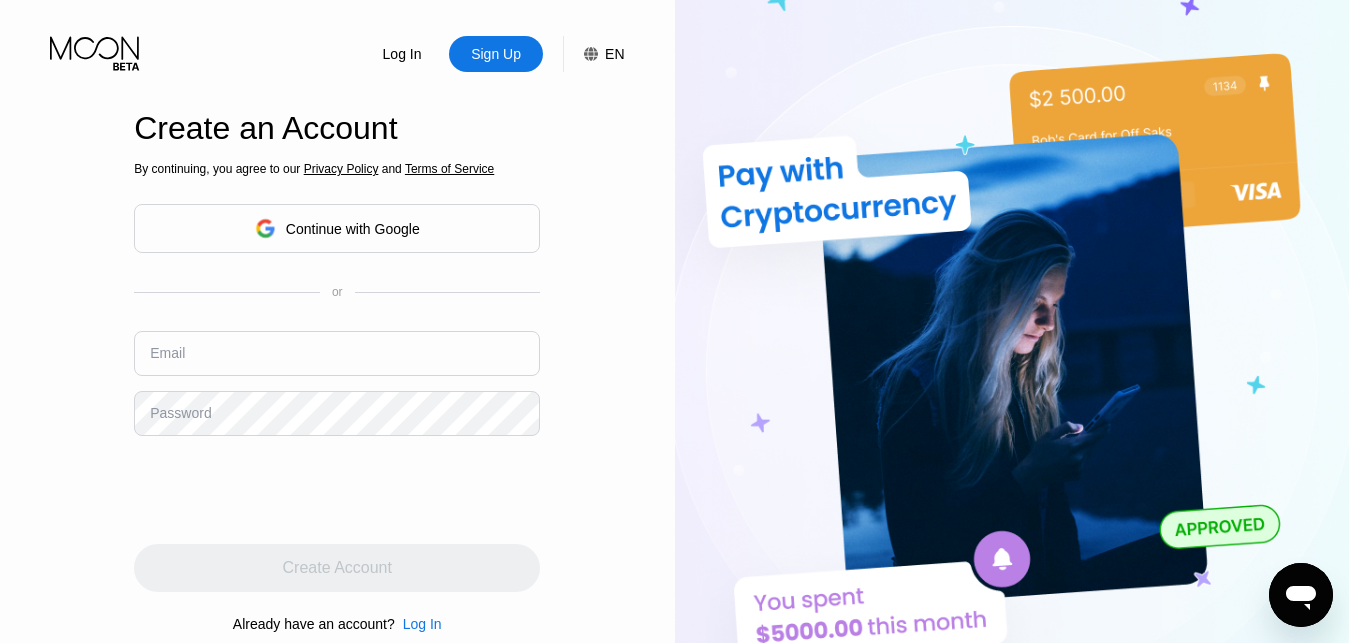 click at bounding box center [337, 353] 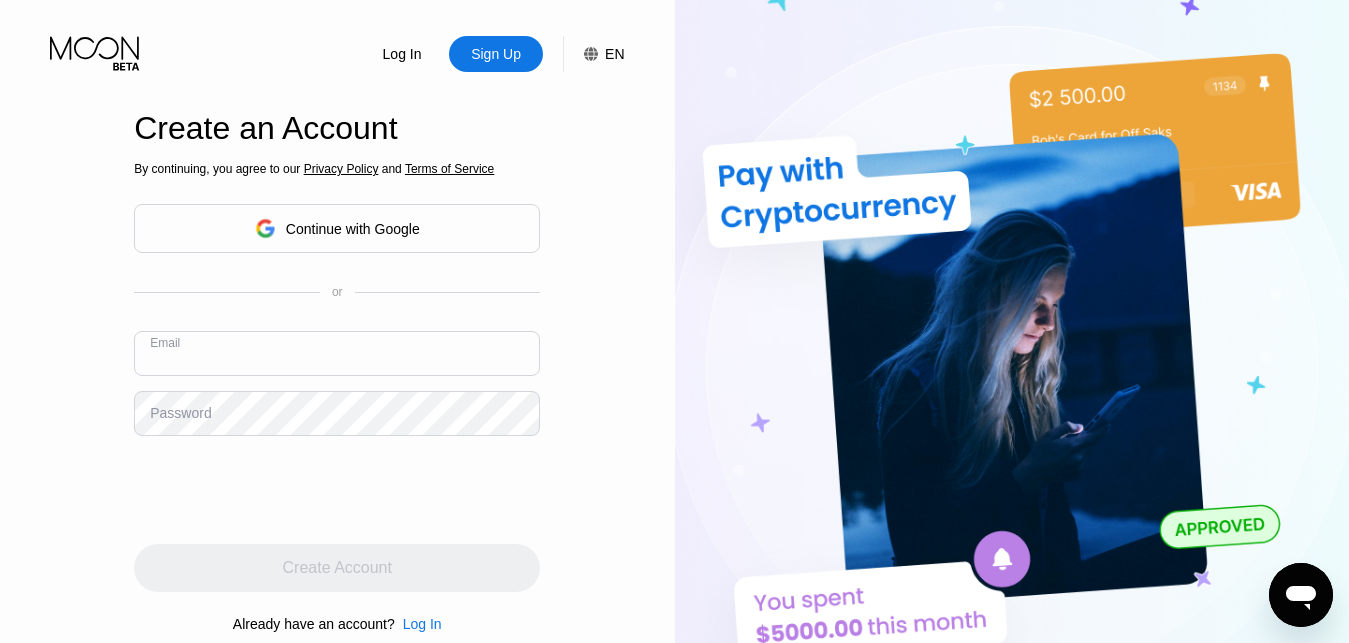 paste on "jotugger@gmail.com Изображение профиля jotugger@gmail.com" 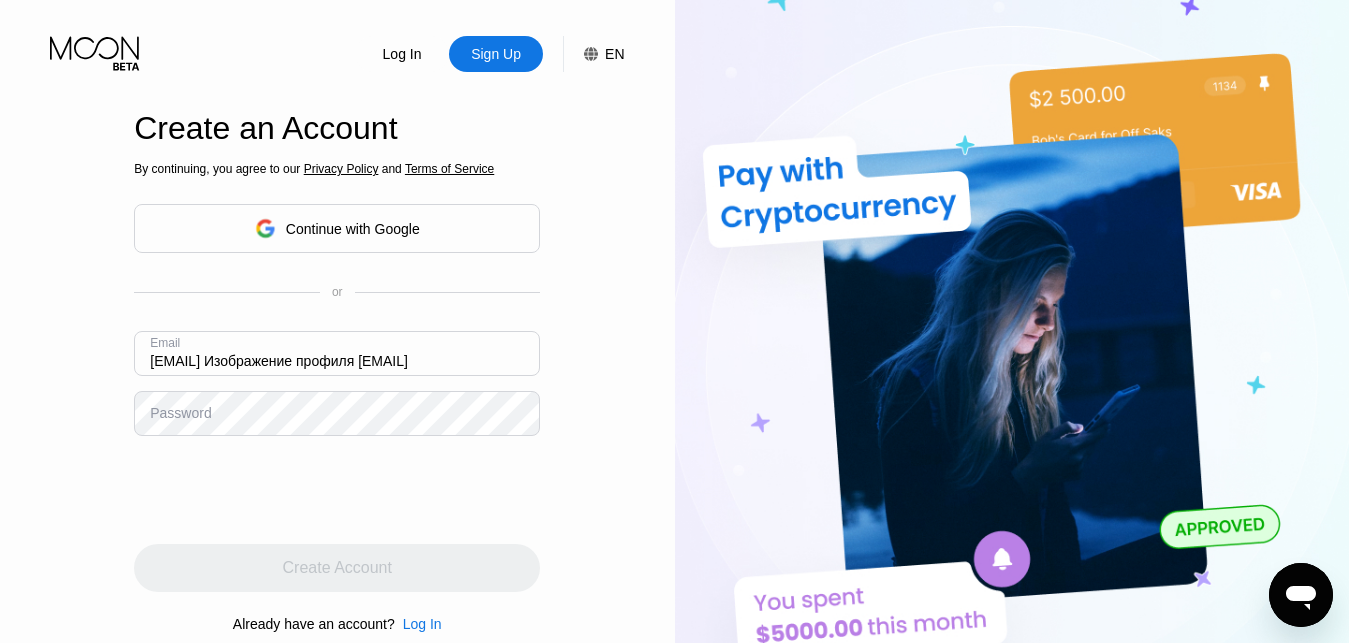 scroll, scrollTop: 0, scrollLeft: 35, axis: horizontal 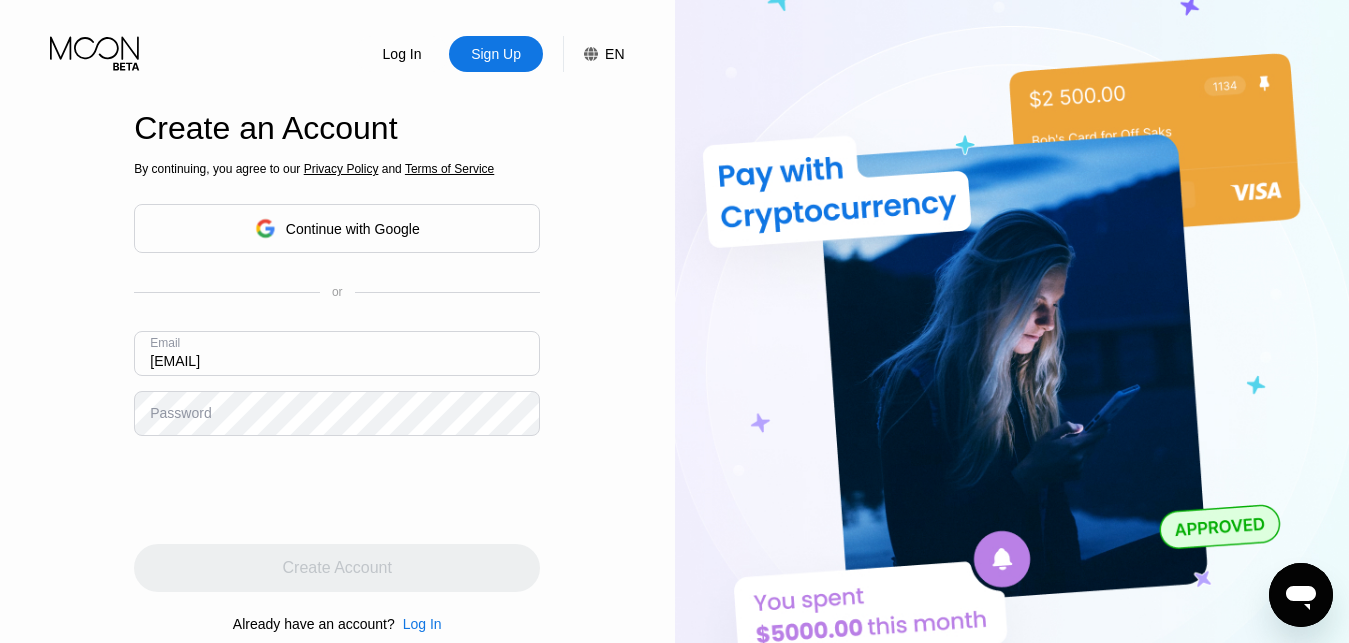 type on "[EMAIL]" 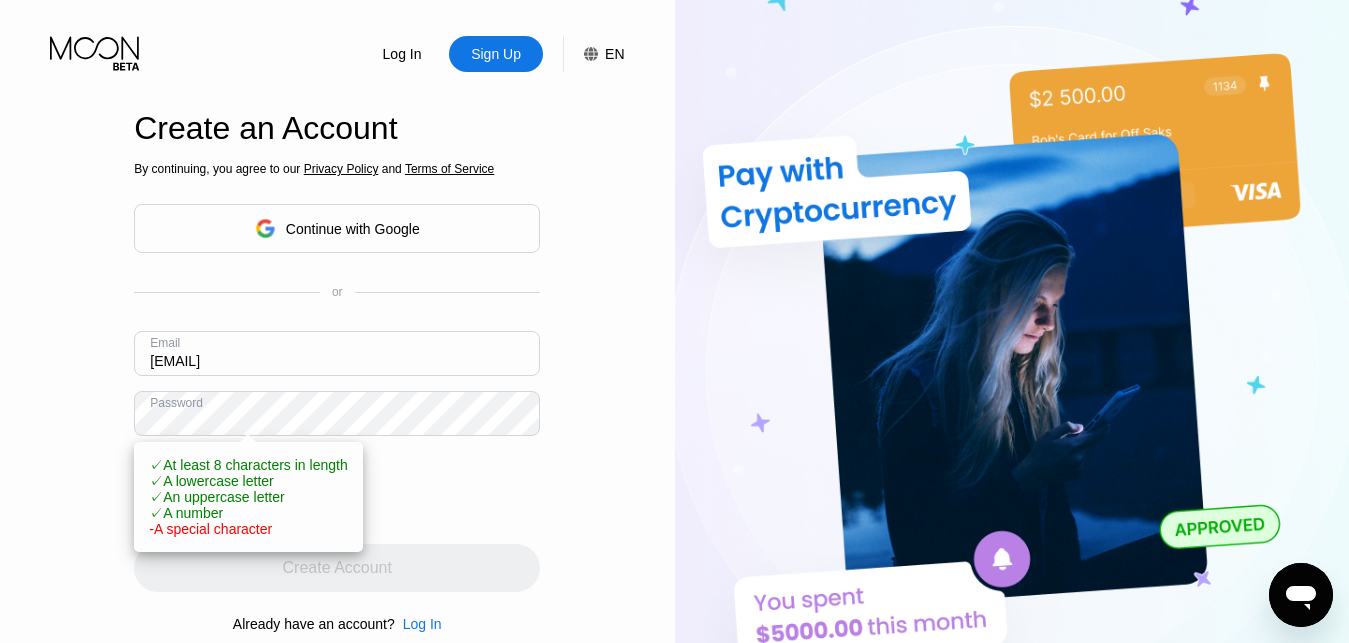 click at bounding box center [337, 490] 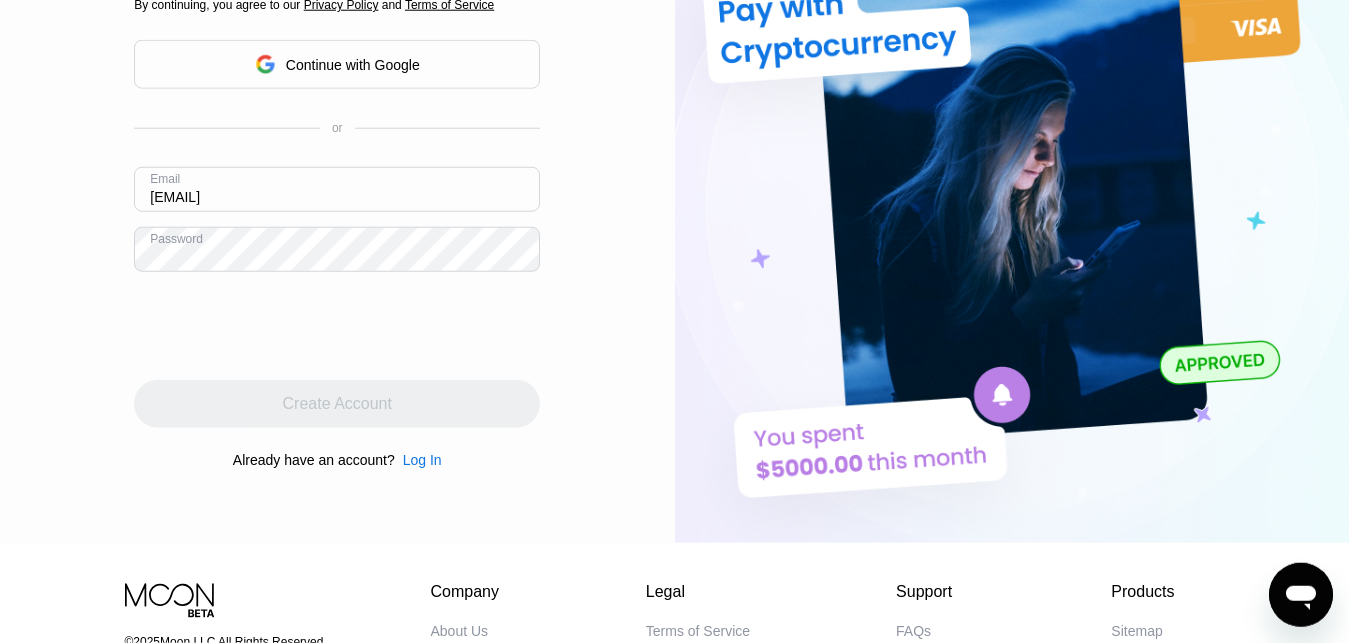 scroll, scrollTop: 204, scrollLeft: 0, axis: vertical 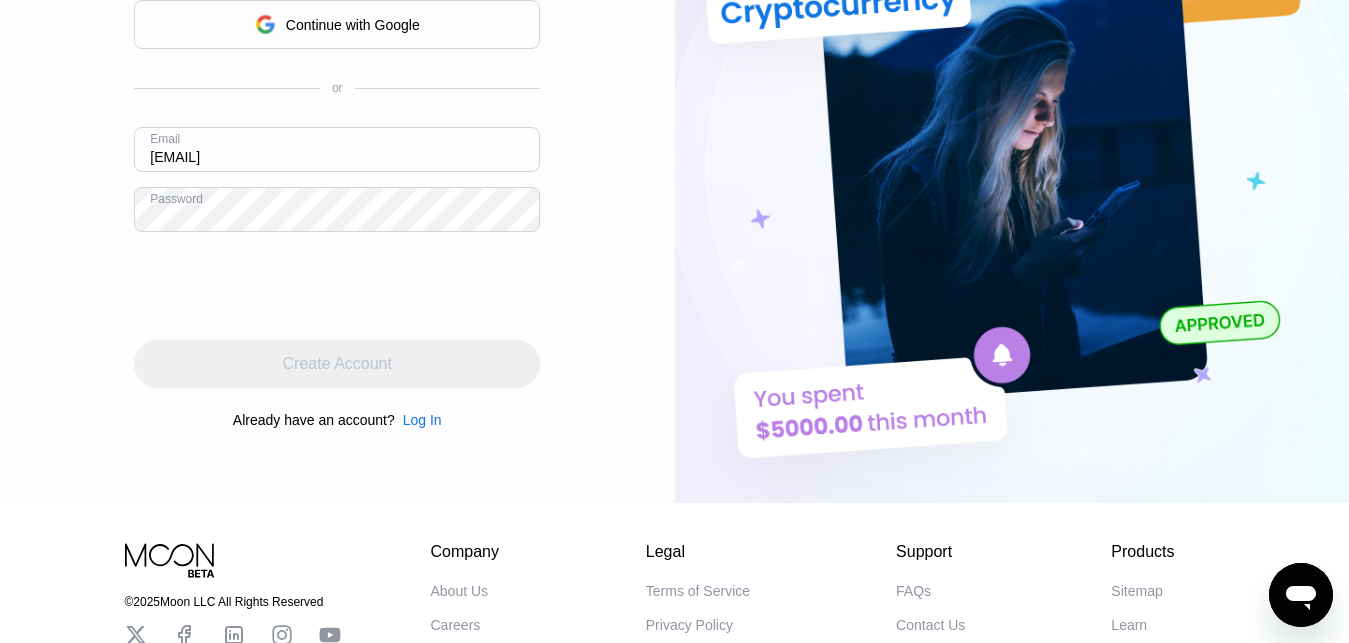 click on "Create Account" at bounding box center (337, 364) 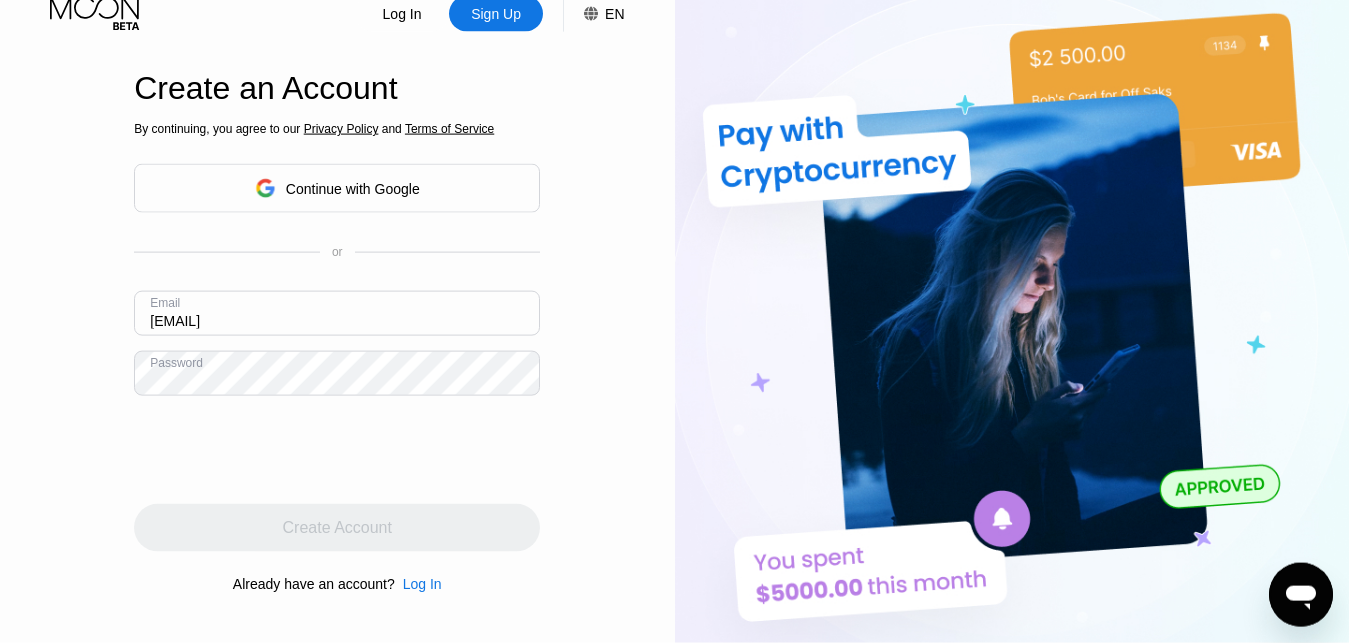 scroll, scrollTop: 0, scrollLeft: 0, axis: both 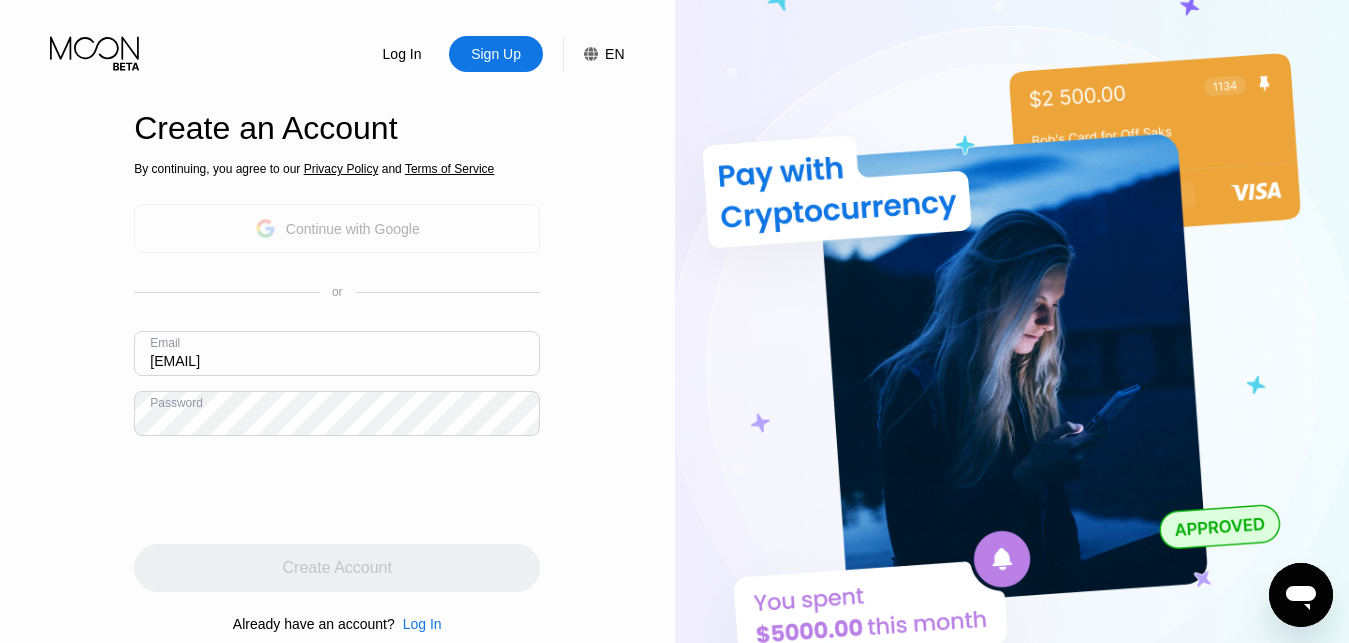 click on "Continue with Google" at bounding box center (353, 229) 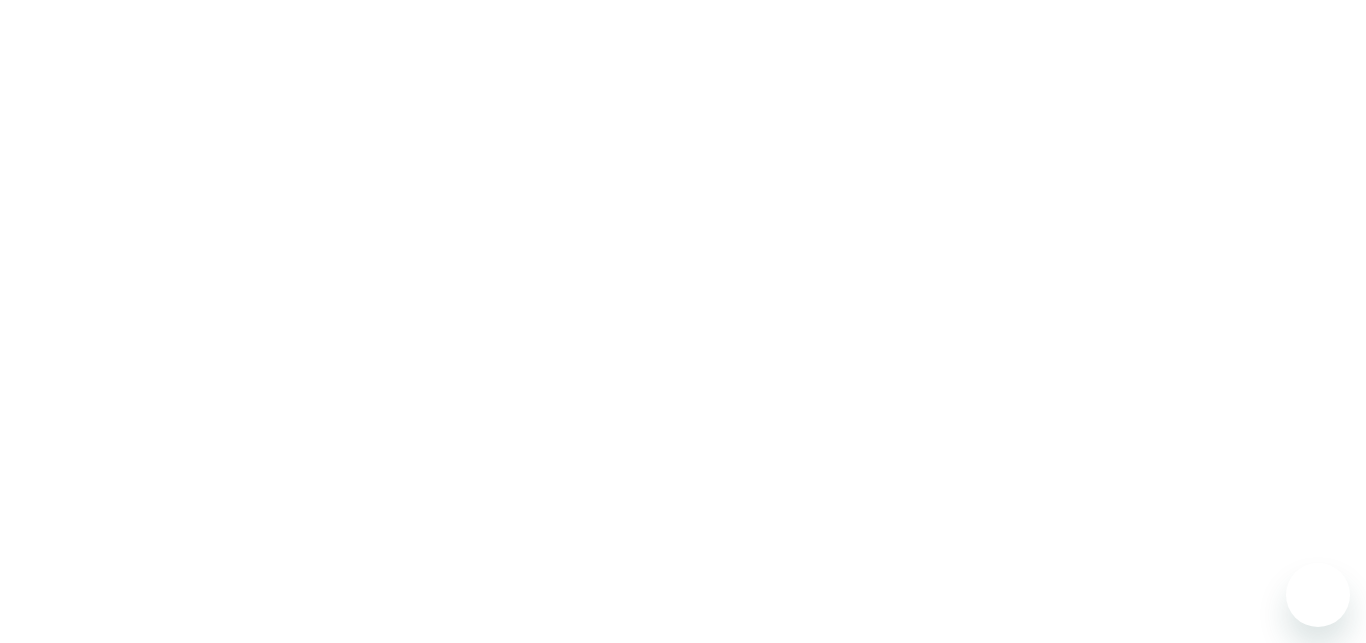 scroll, scrollTop: 0, scrollLeft: 0, axis: both 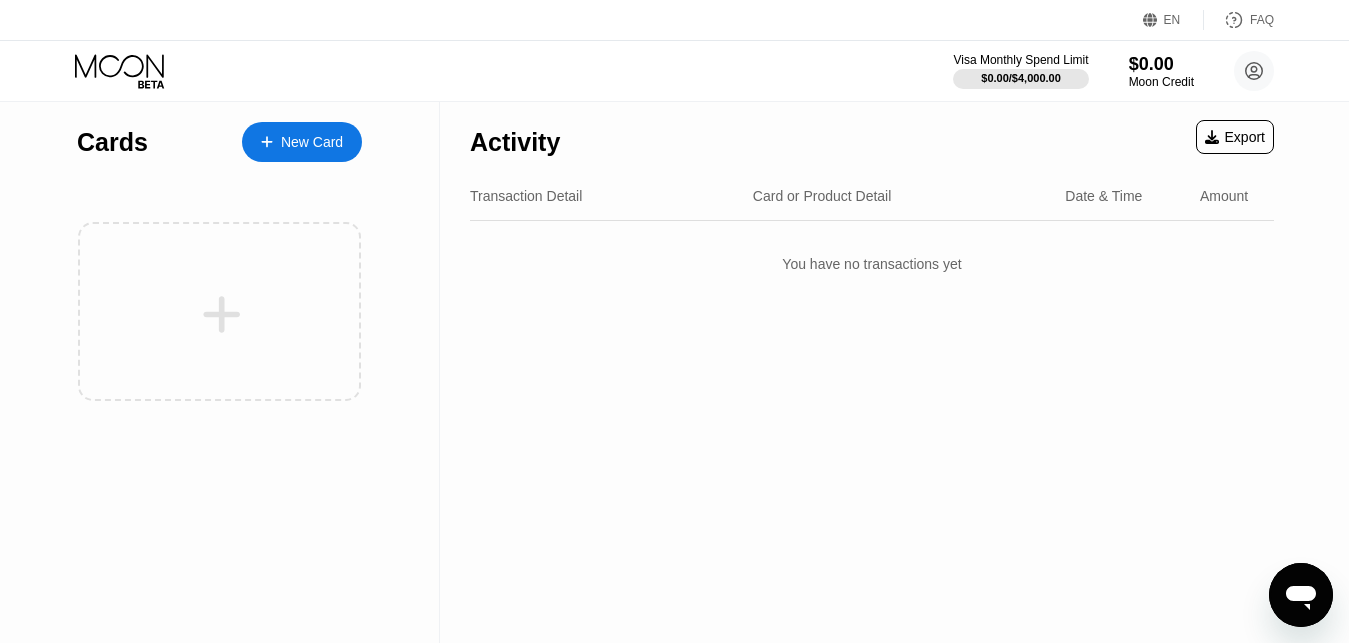 click on "New Card" at bounding box center (312, 142) 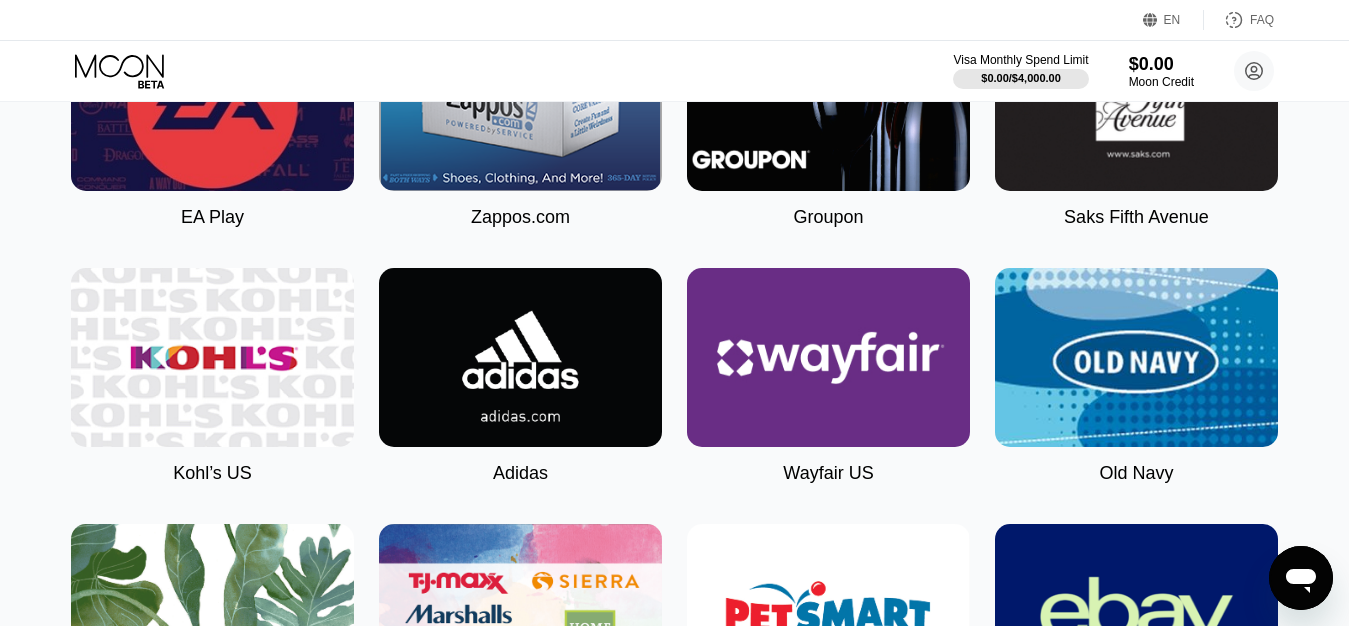 scroll, scrollTop: 5169, scrollLeft: 0, axis: vertical 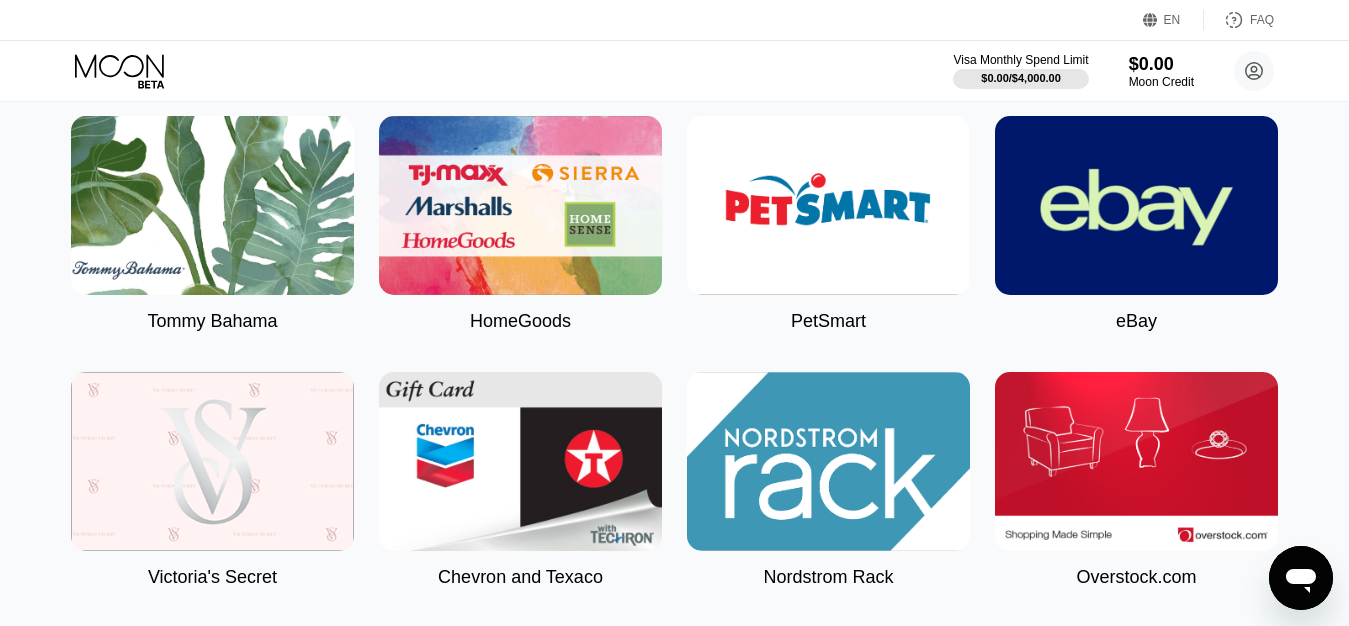 click at bounding box center (1136, 205) 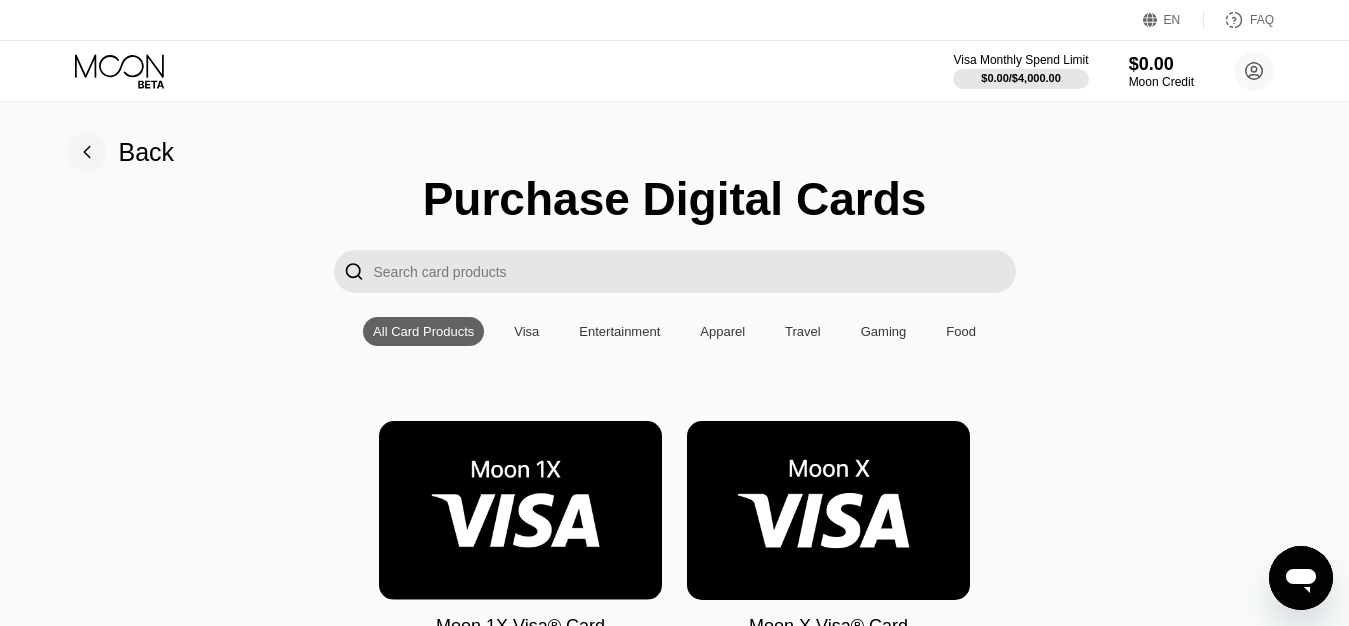 click on "" at bounding box center [675, 271] 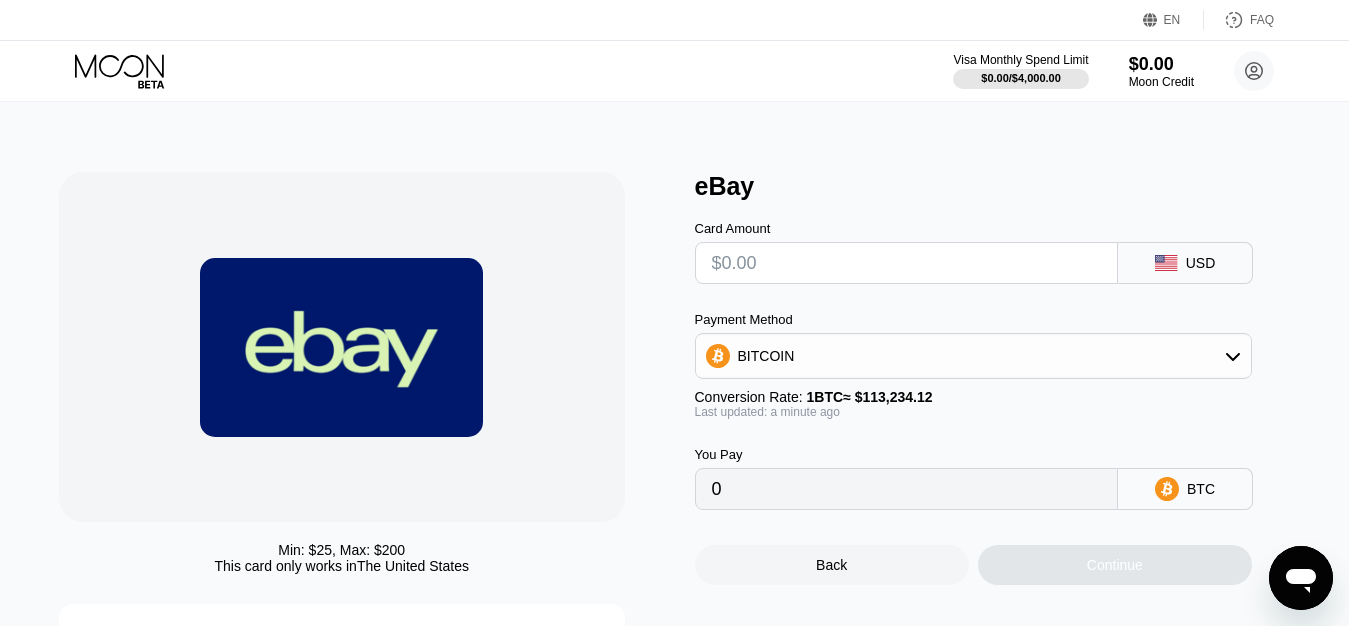 scroll, scrollTop: 0, scrollLeft: 0, axis: both 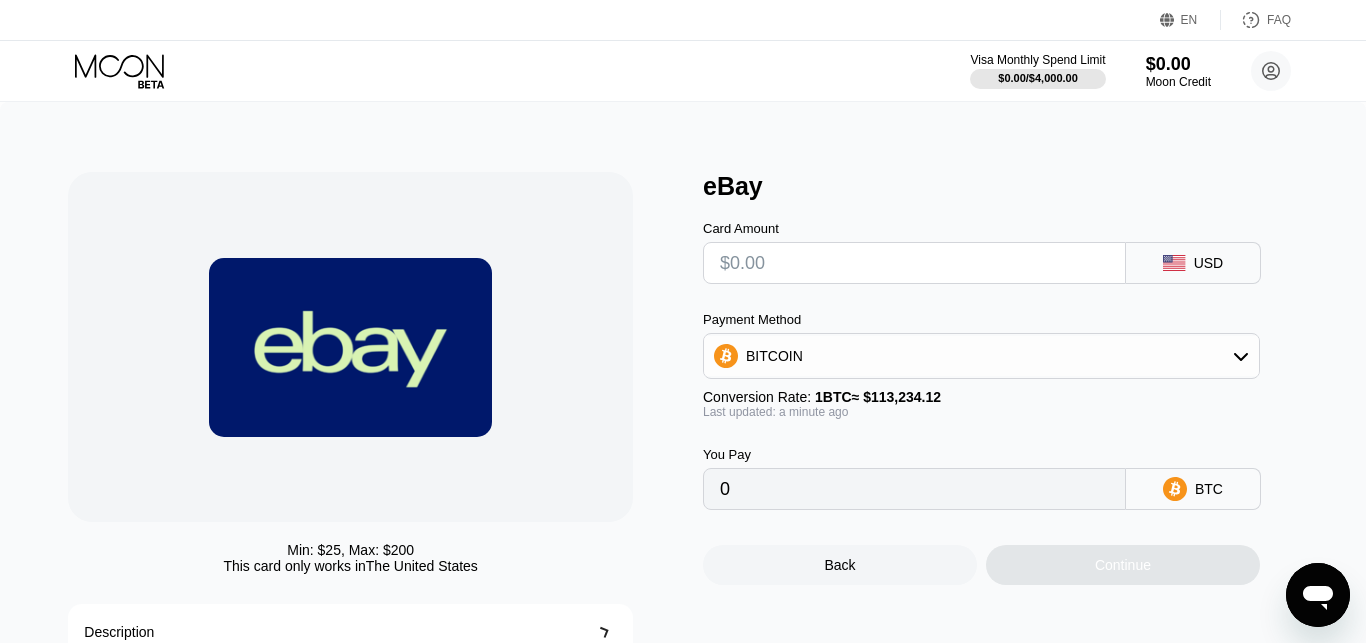 type on "0" 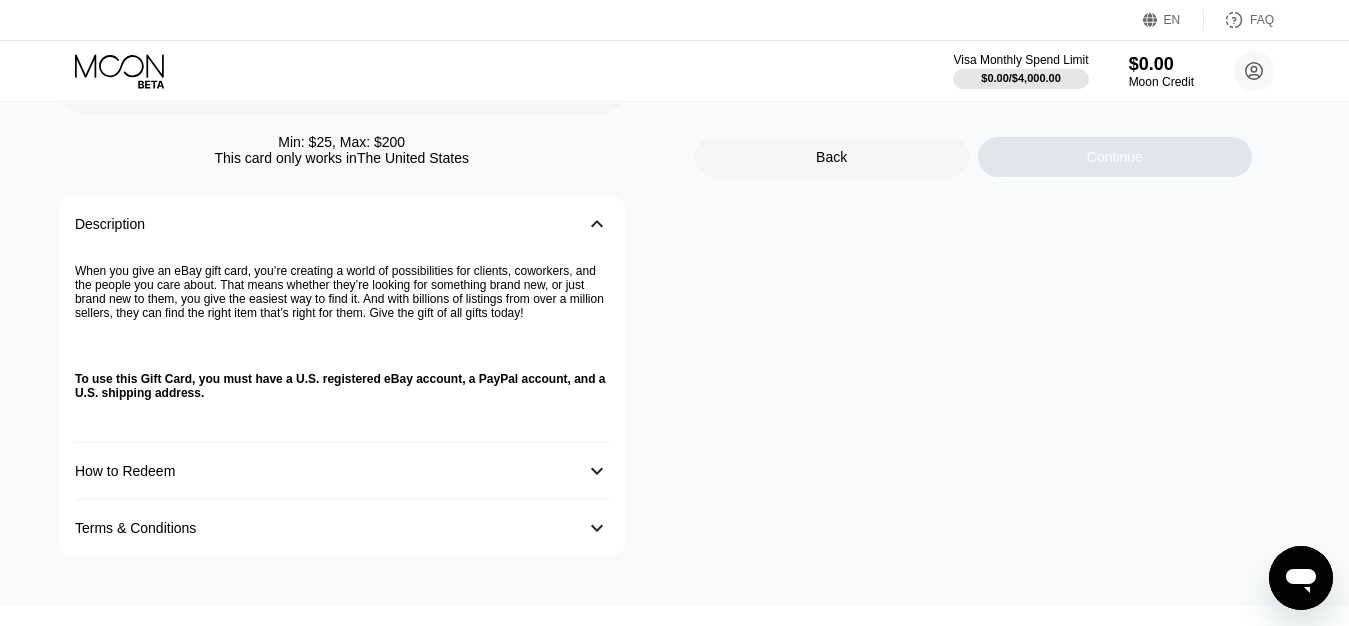 scroll, scrollTop: 510, scrollLeft: 0, axis: vertical 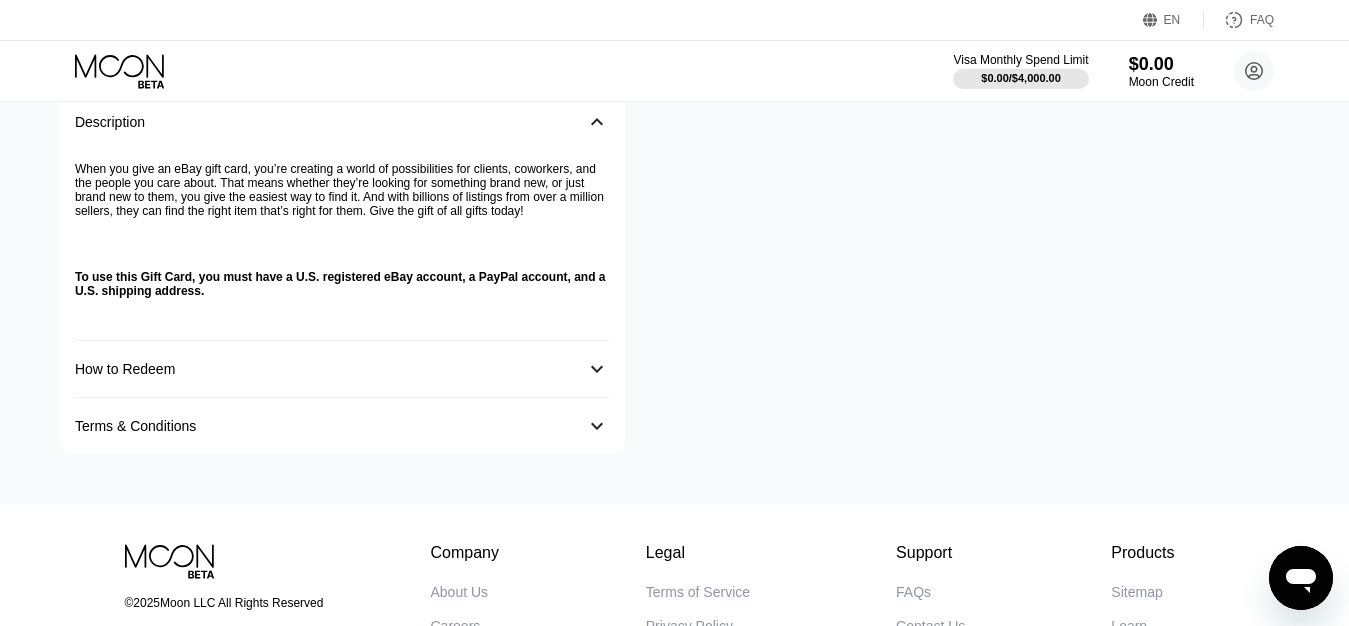 click on "󰅀" at bounding box center [597, 369] 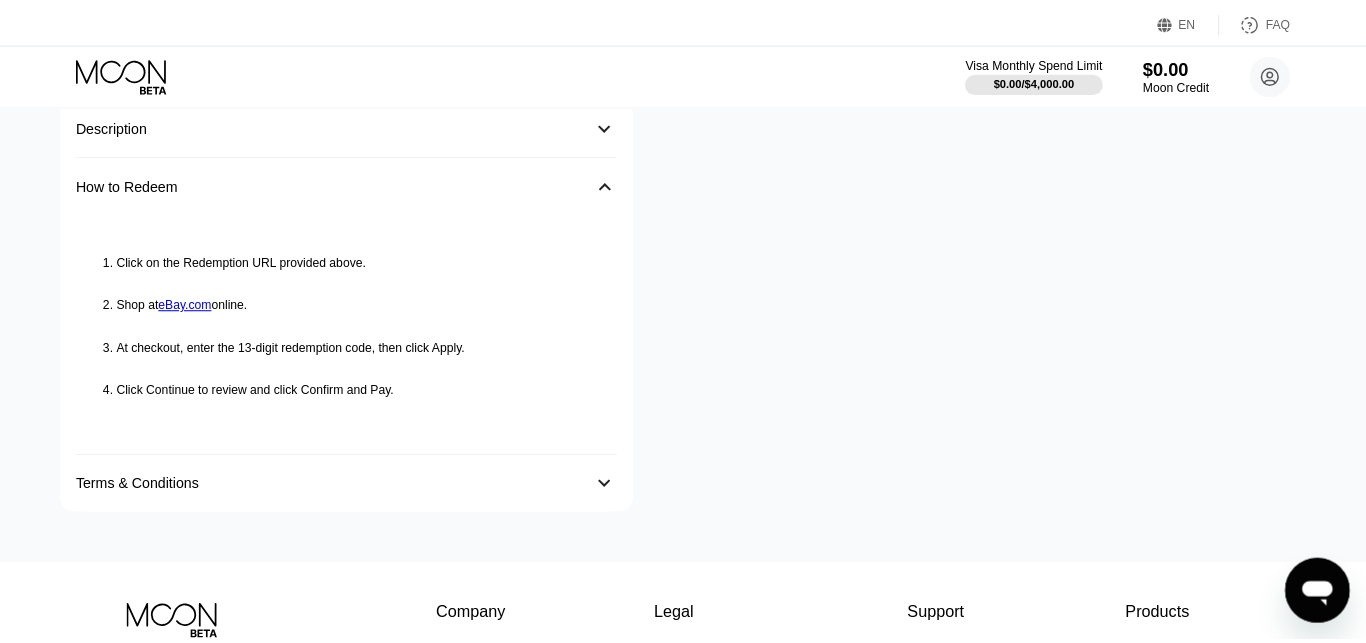 scroll, scrollTop: 0, scrollLeft: 0, axis: both 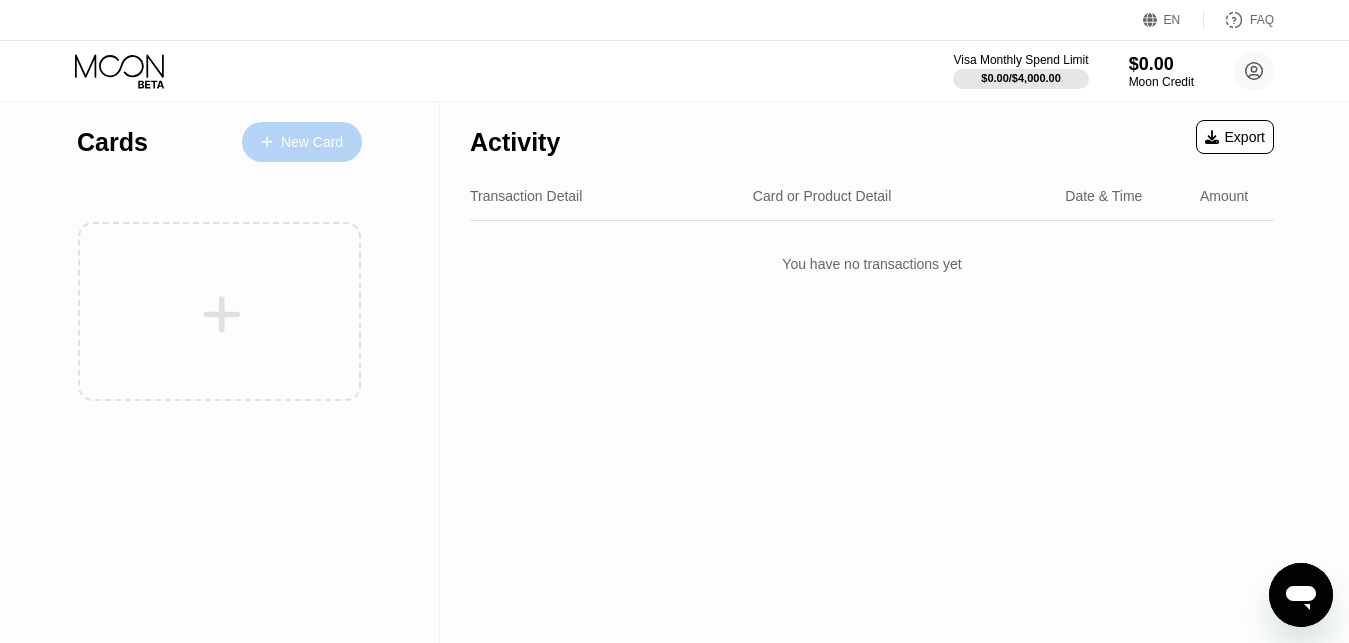 click on "New Card" at bounding box center (312, 142) 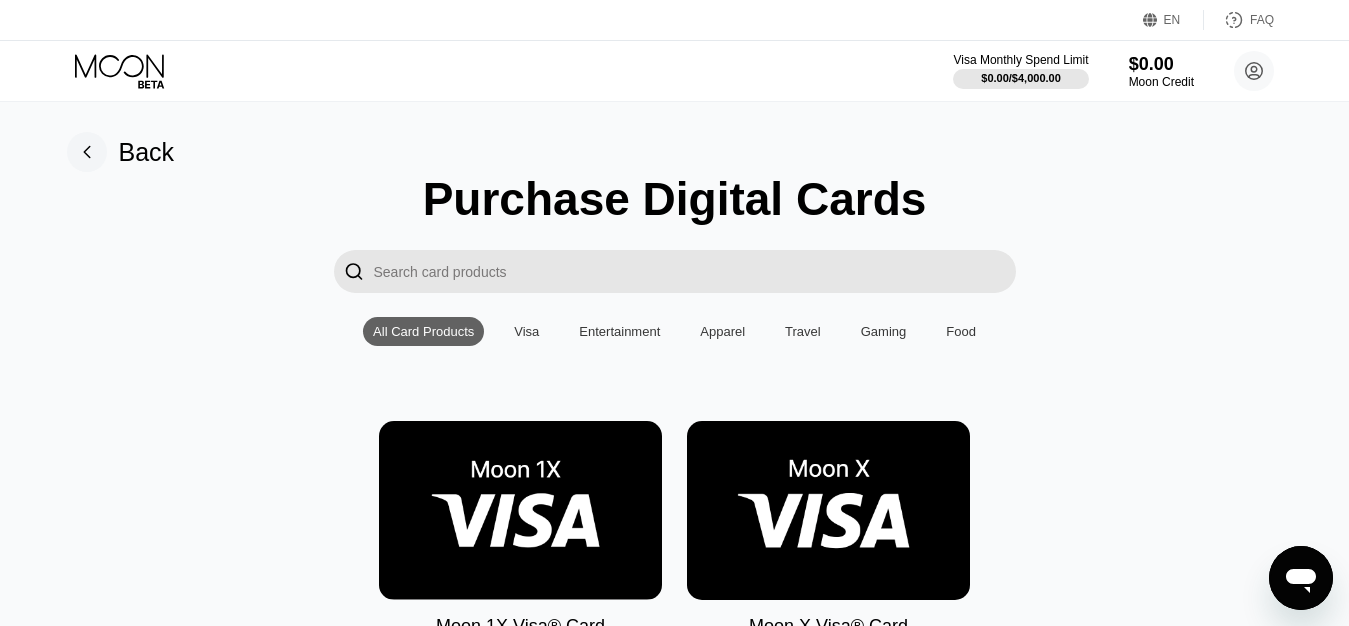 click on "Visa" at bounding box center (526, 331) 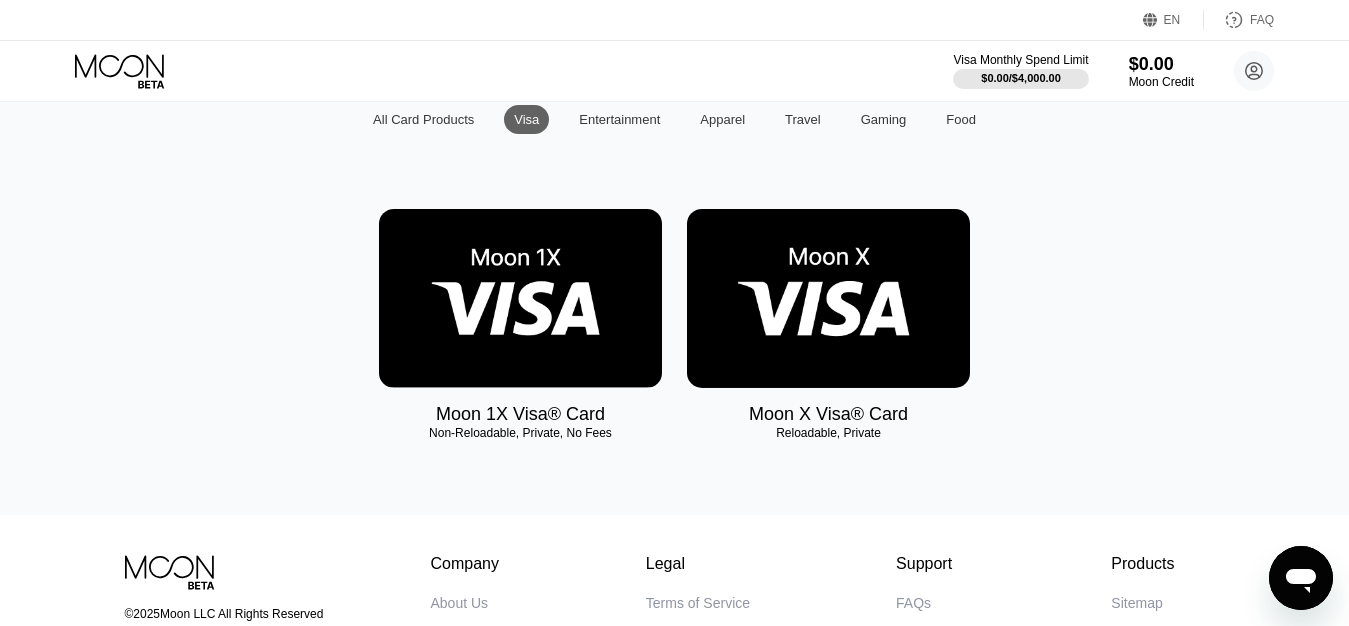 scroll, scrollTop: 204, scrollLeft: 0, axis: vertical 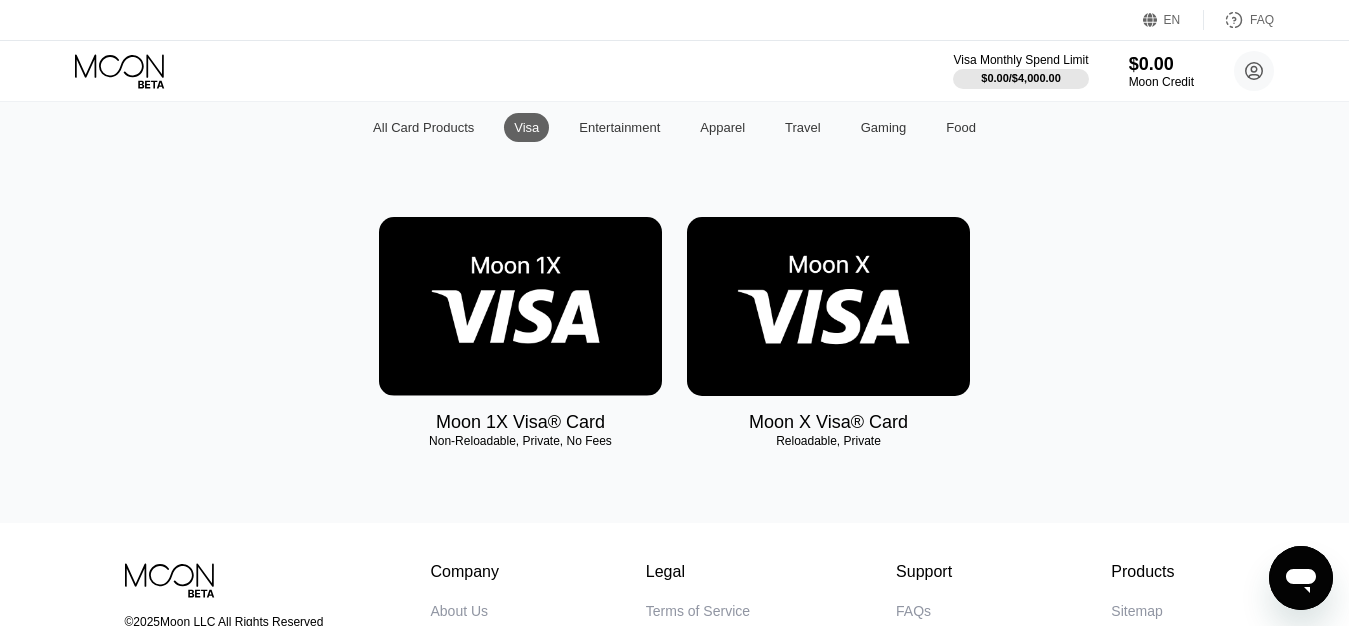 click at bounding box center [828, 306] 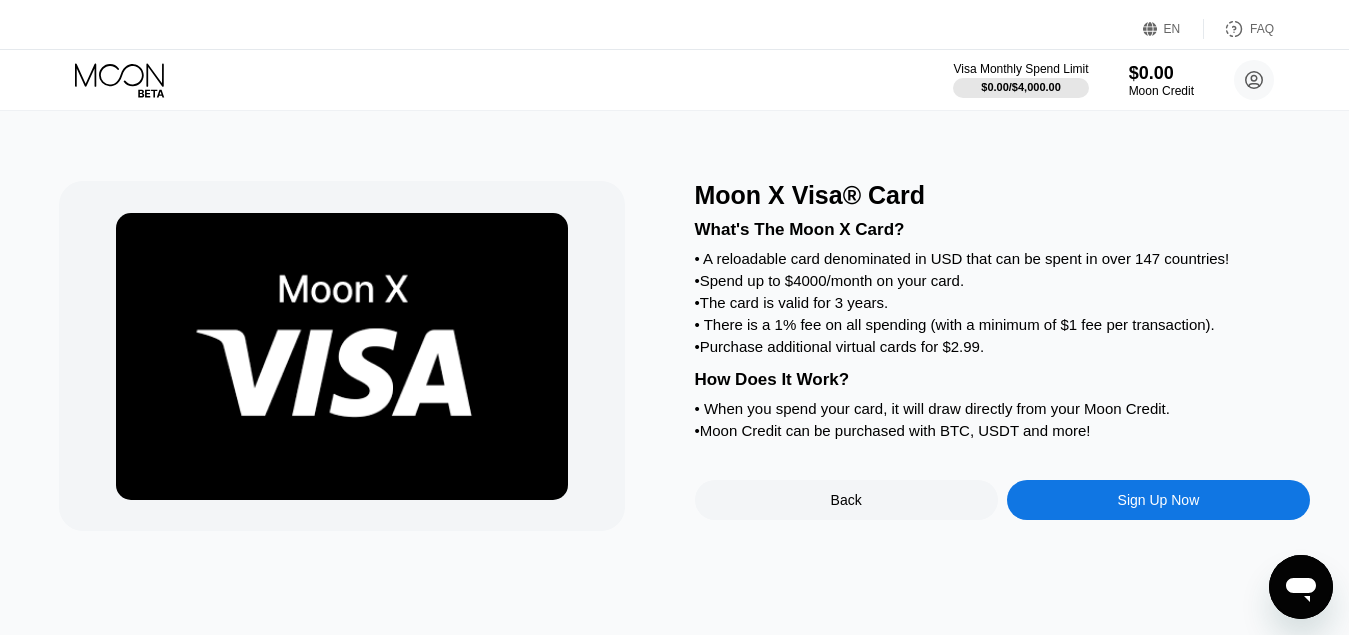scroll, scrollTop: 0, scrollLeft: 0, axis: both 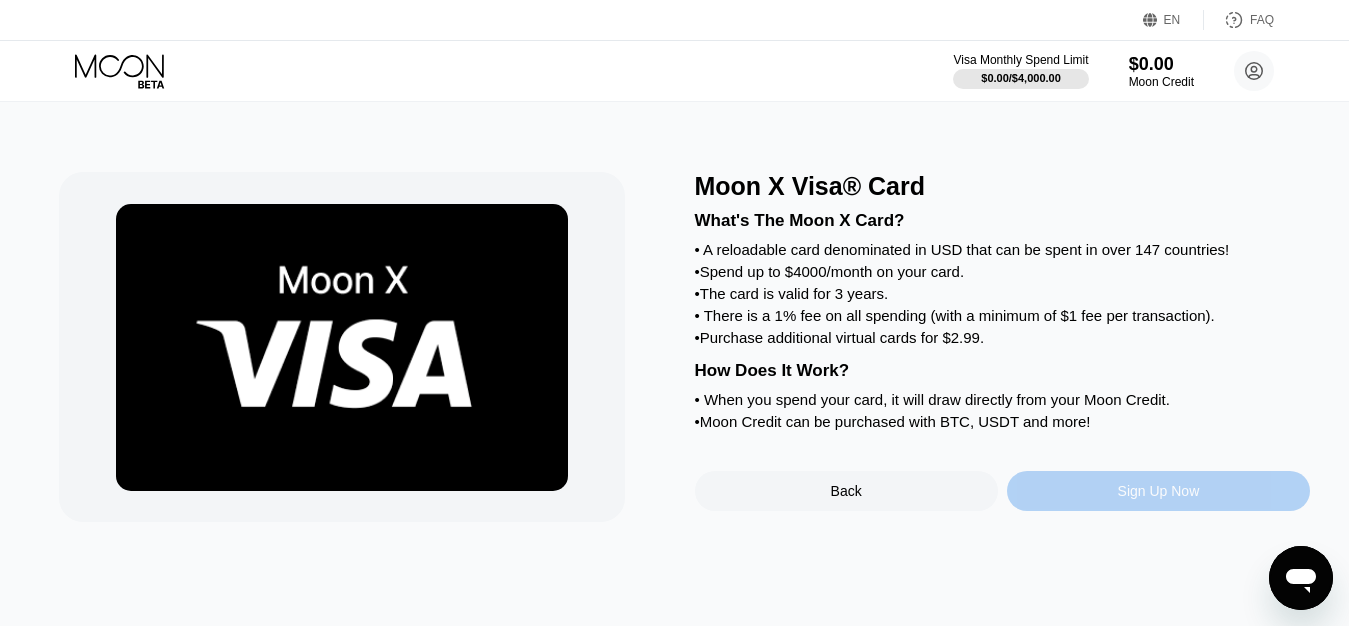 click on "Sign Up Now" at bounding box center [1159, 491] 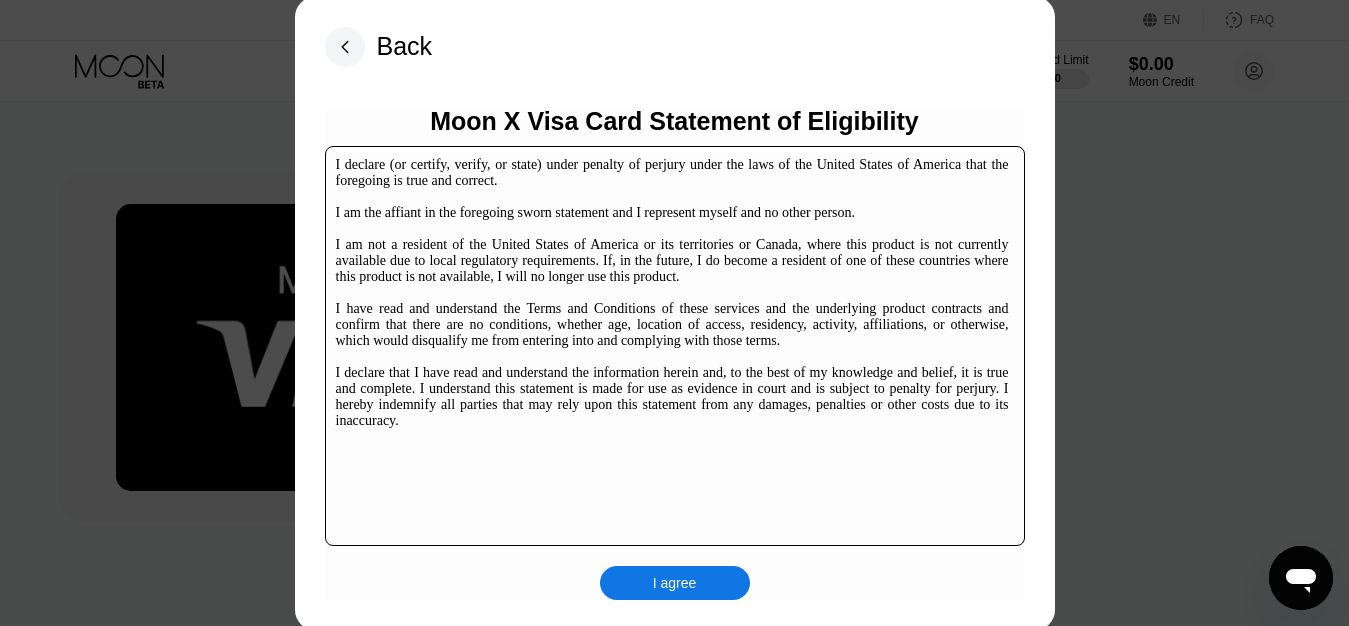 click on "I agree" at bounding box center (675, 583) 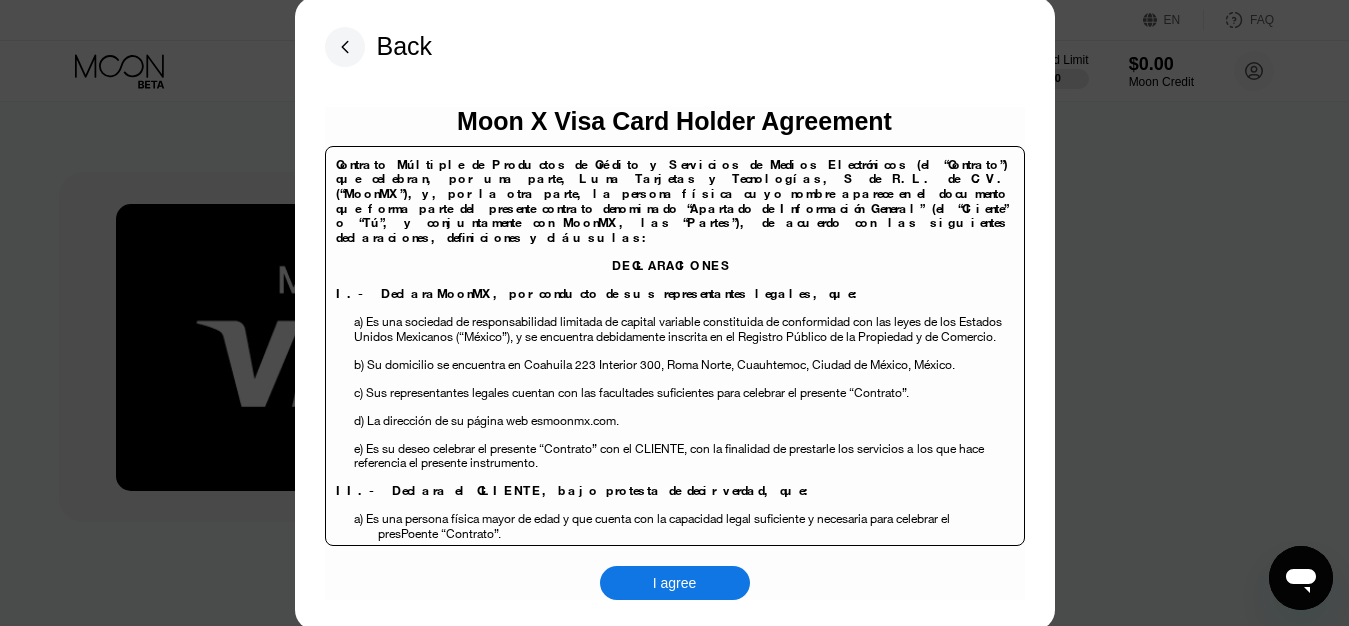 click on "I agree" at bounding box center (675, 583) 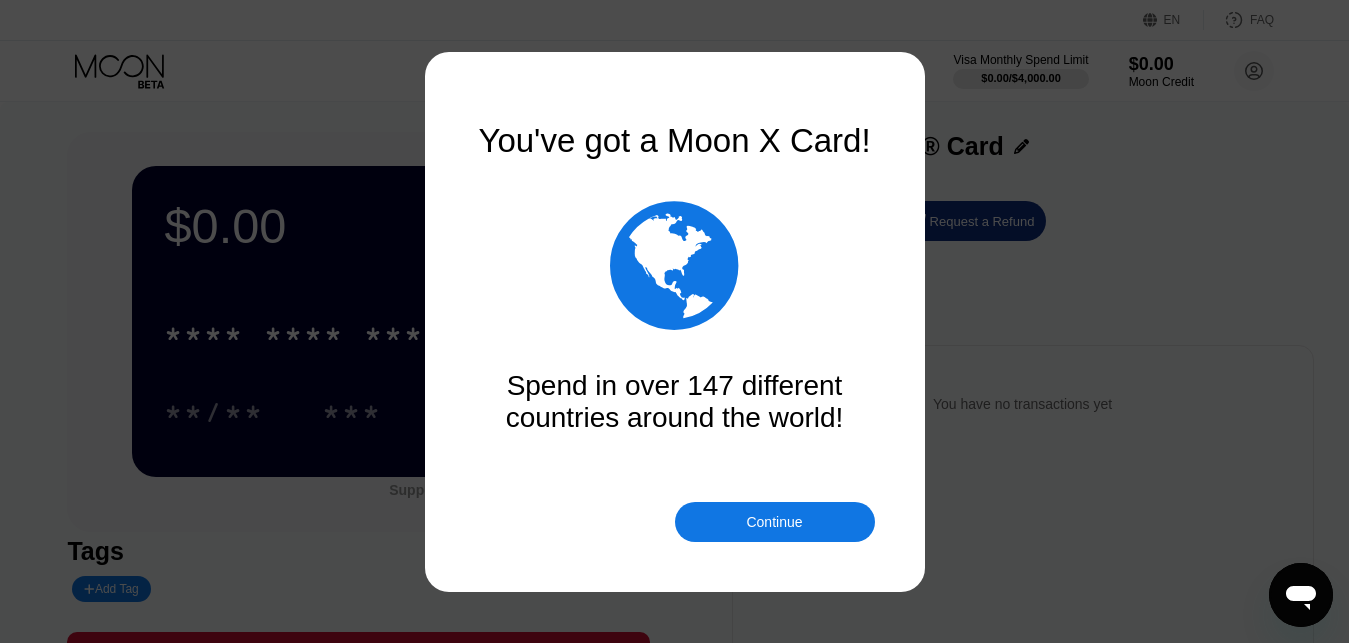 click on "Continue" at bounding box center [774, 522] 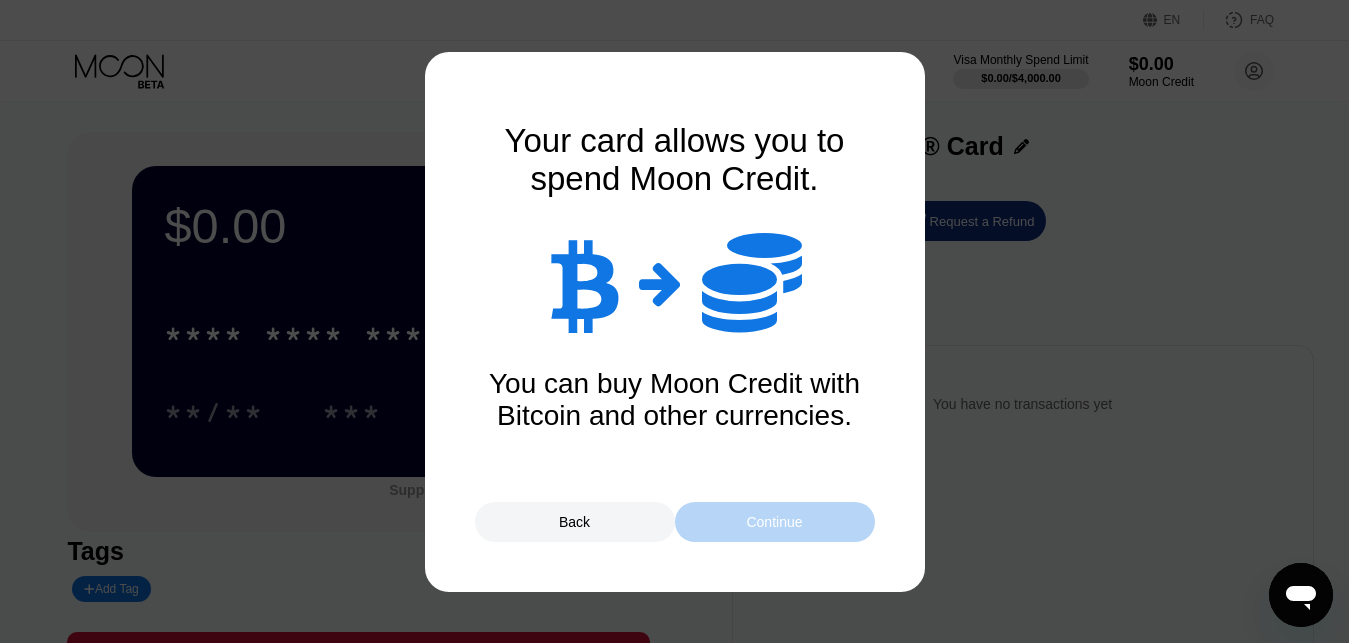click on "Continue" at bounding box center [774, 522] 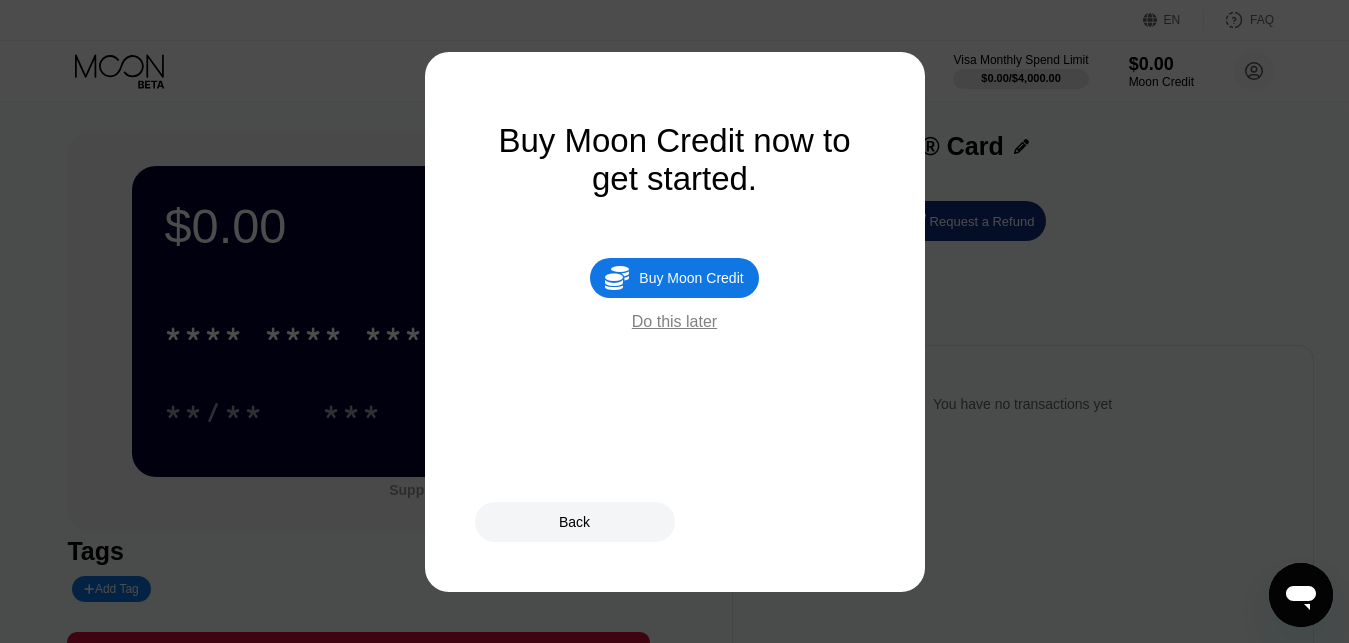 click on "Do this later" at bounding box center [674, 322] 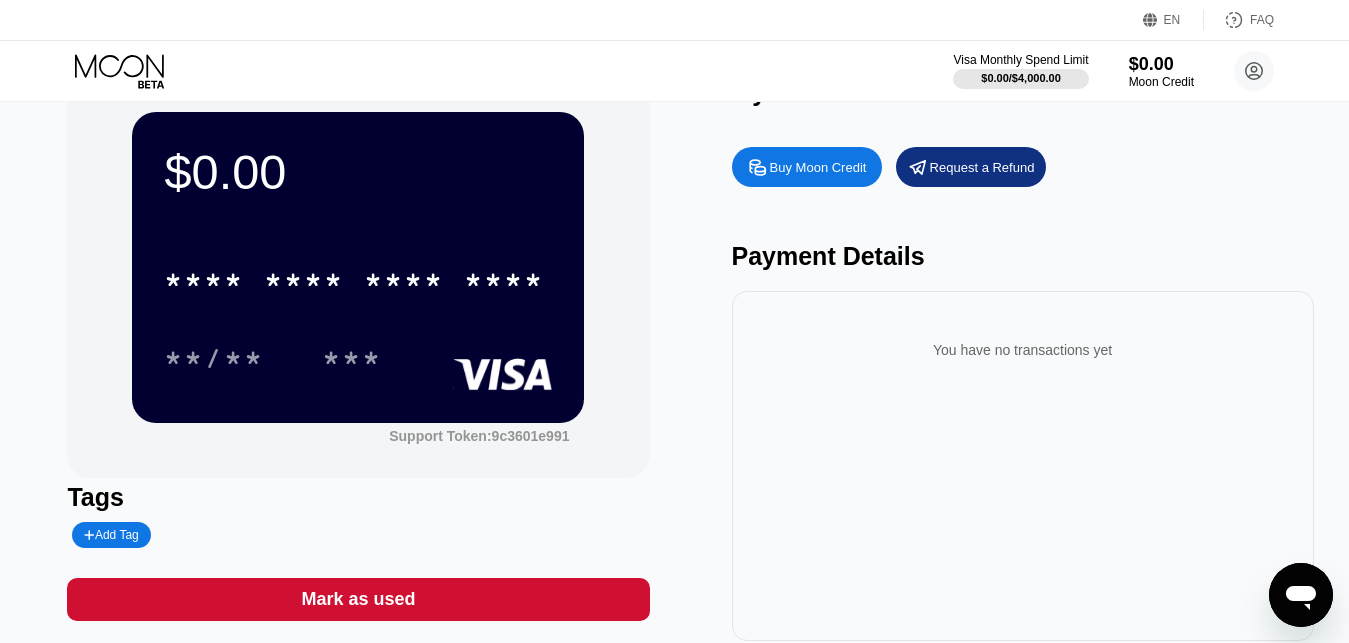 scroll, scrollTop: 0, scrollLeft: 0, axis: both 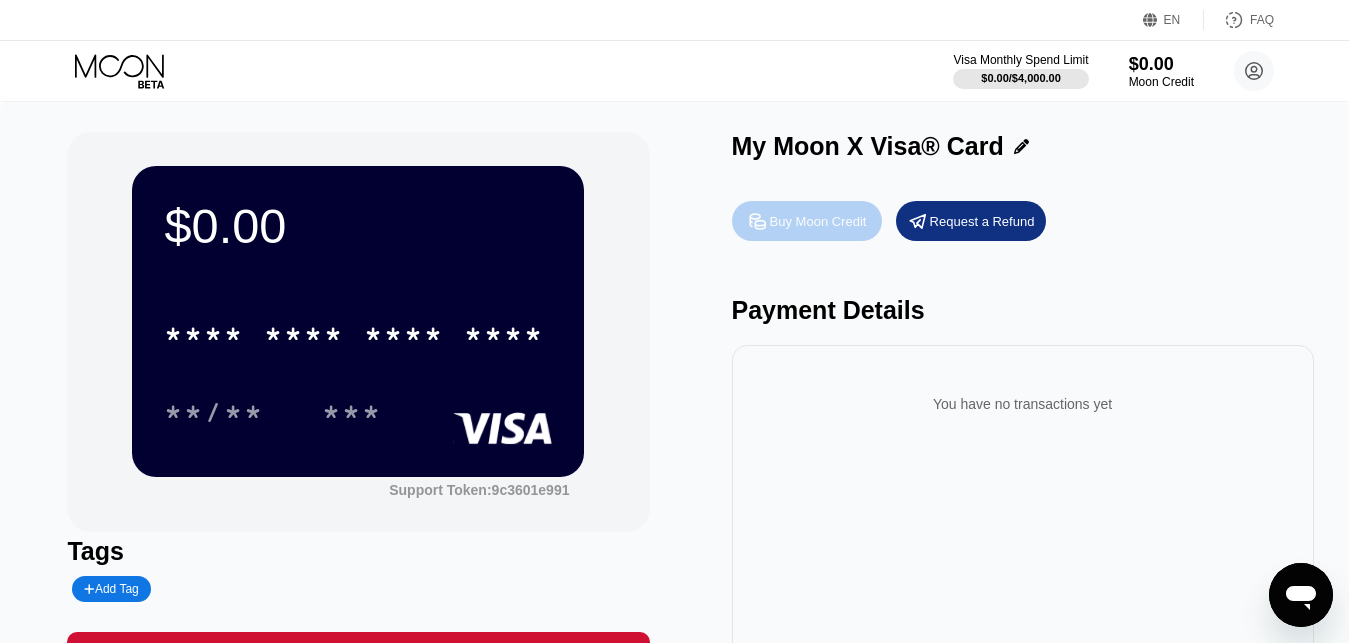 click on "Buy Moon Credit" at bounding box center [818, 221] 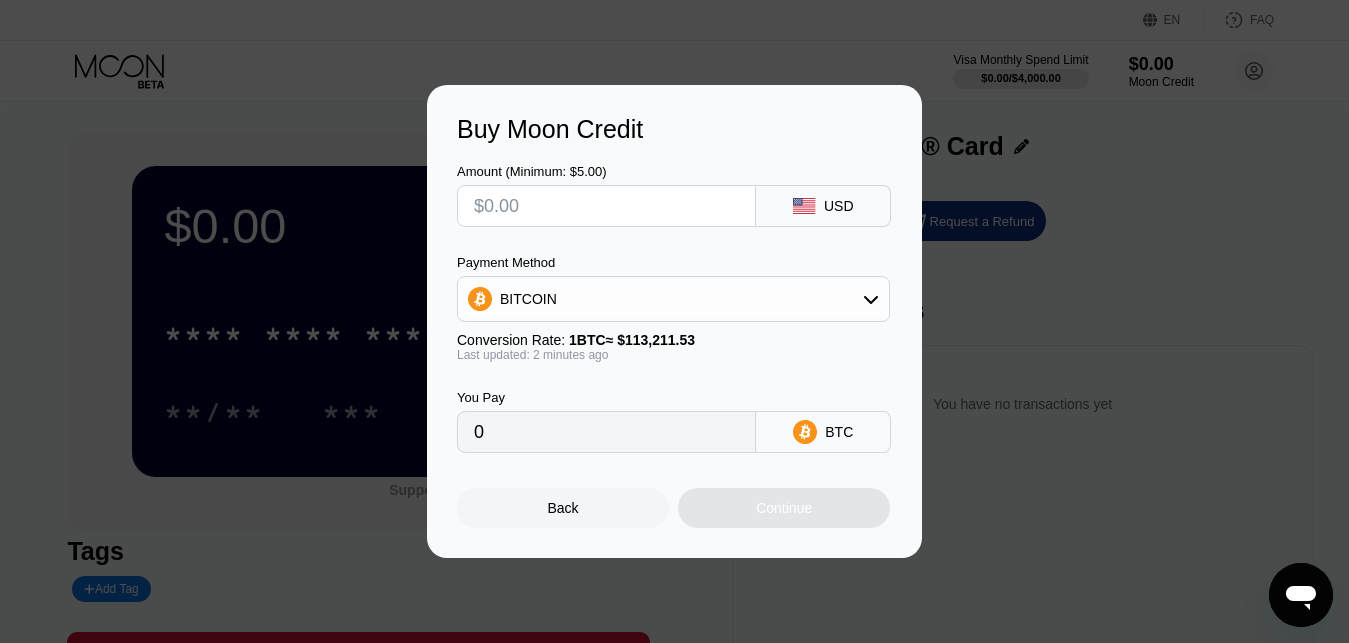 click 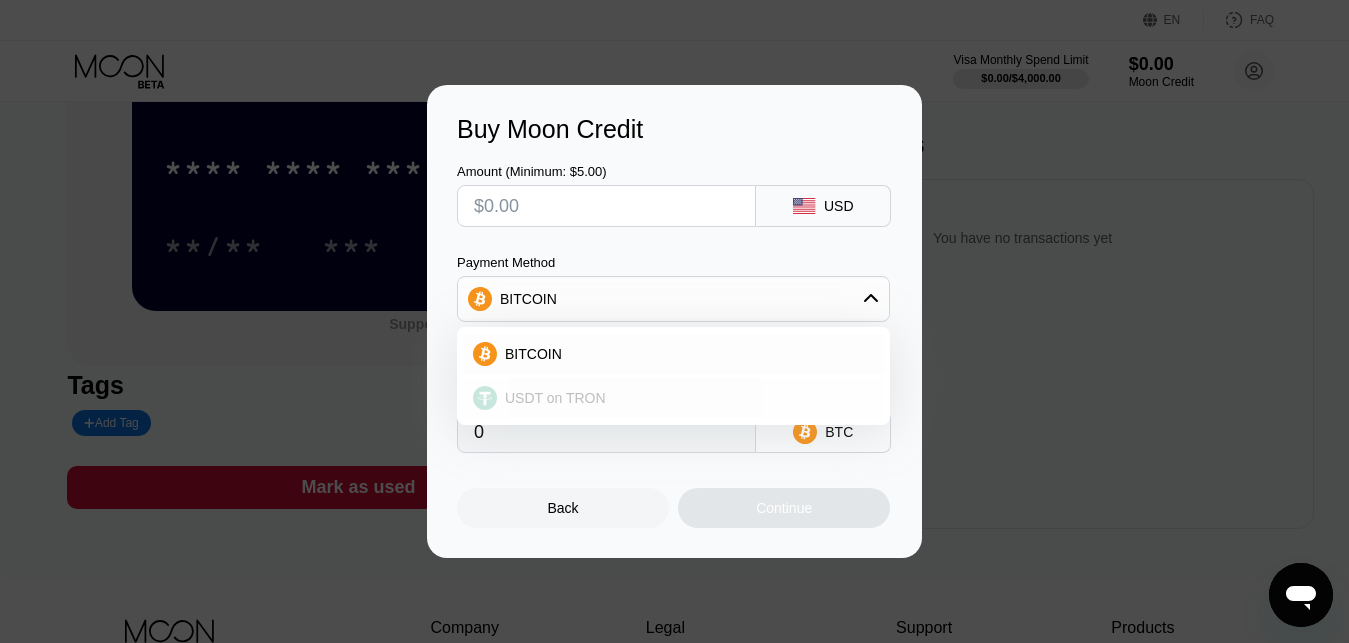 scroll, scrollTop: 204, scrollLeft: 0, axis: vertical 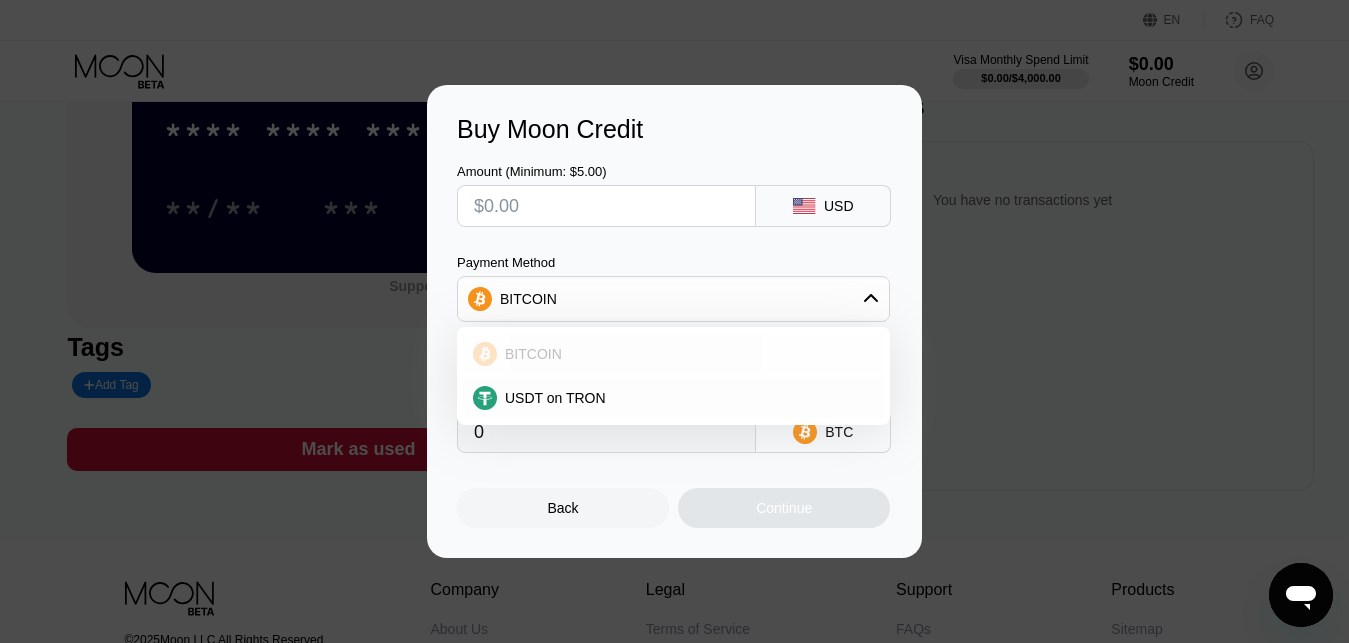 click on "BITCOIN" at bounding box center (533, 354) 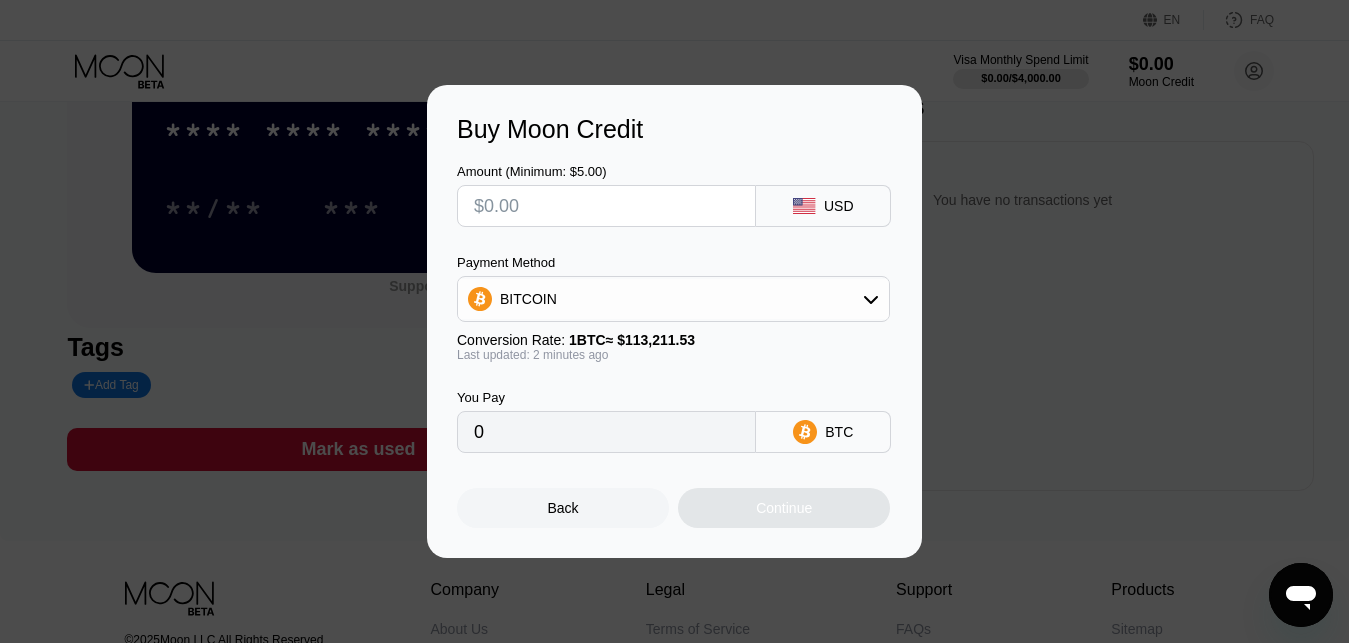 click at bounding box center [606, 206] 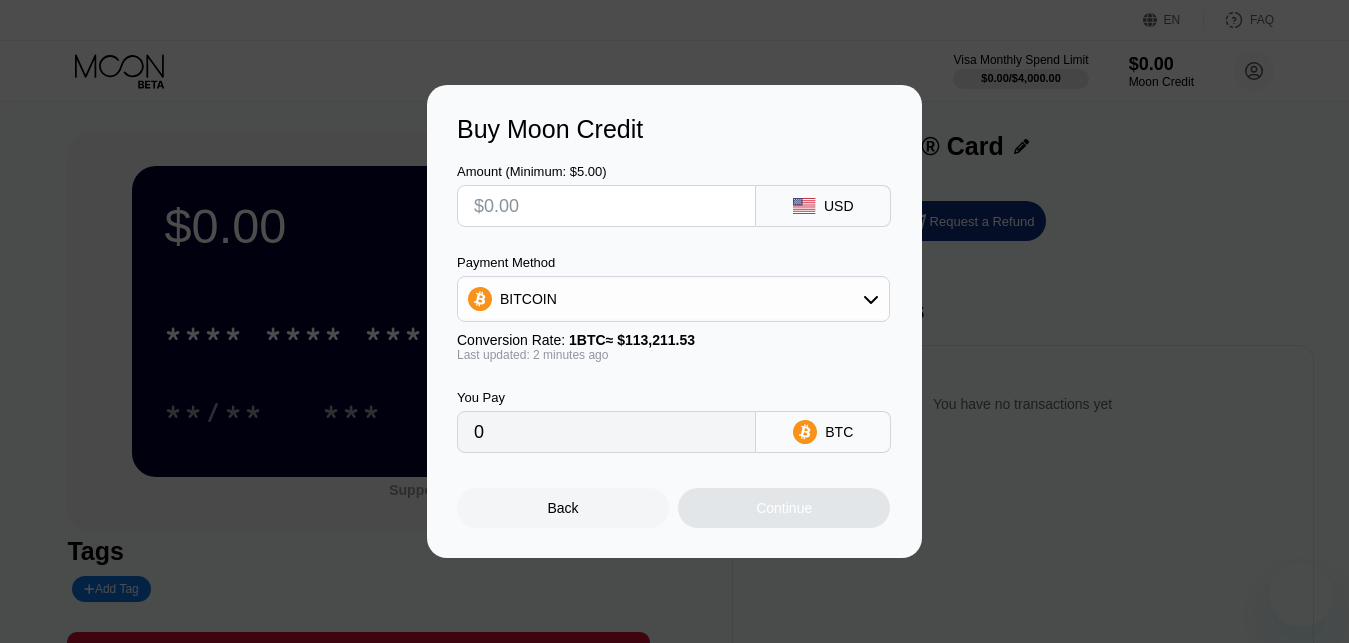 scroll, scrollTop: 204, scrollLeft: 0, axis: vertical 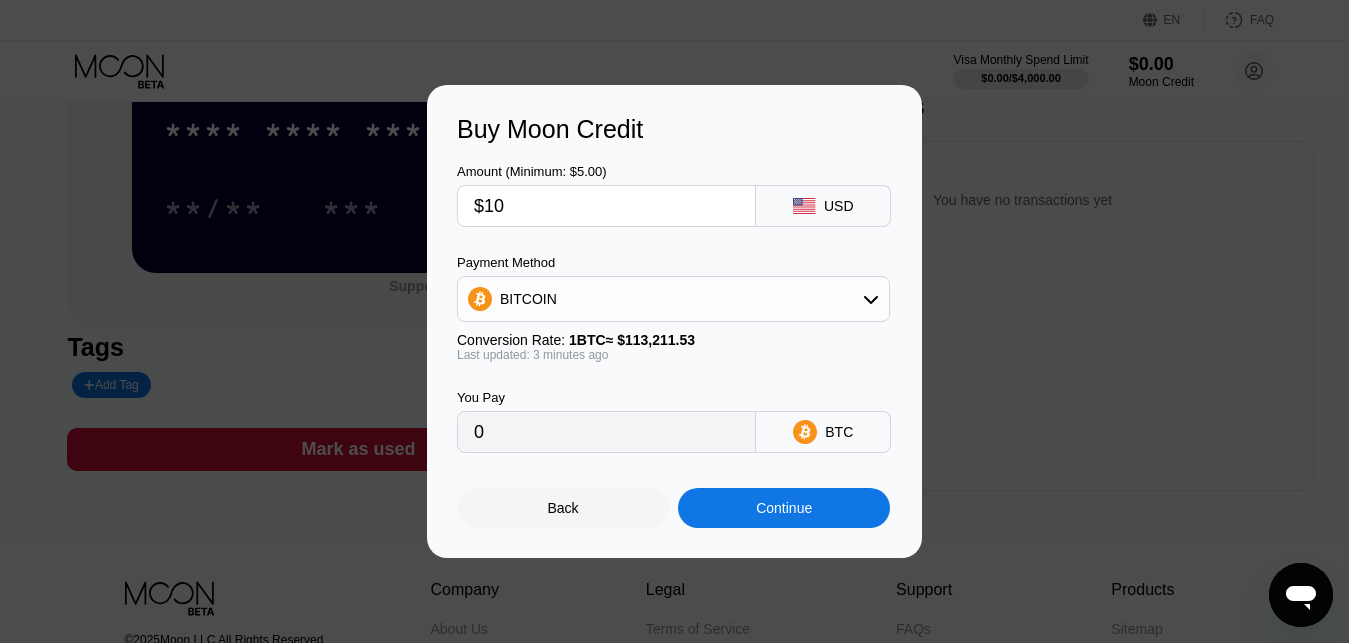 type on "$101" 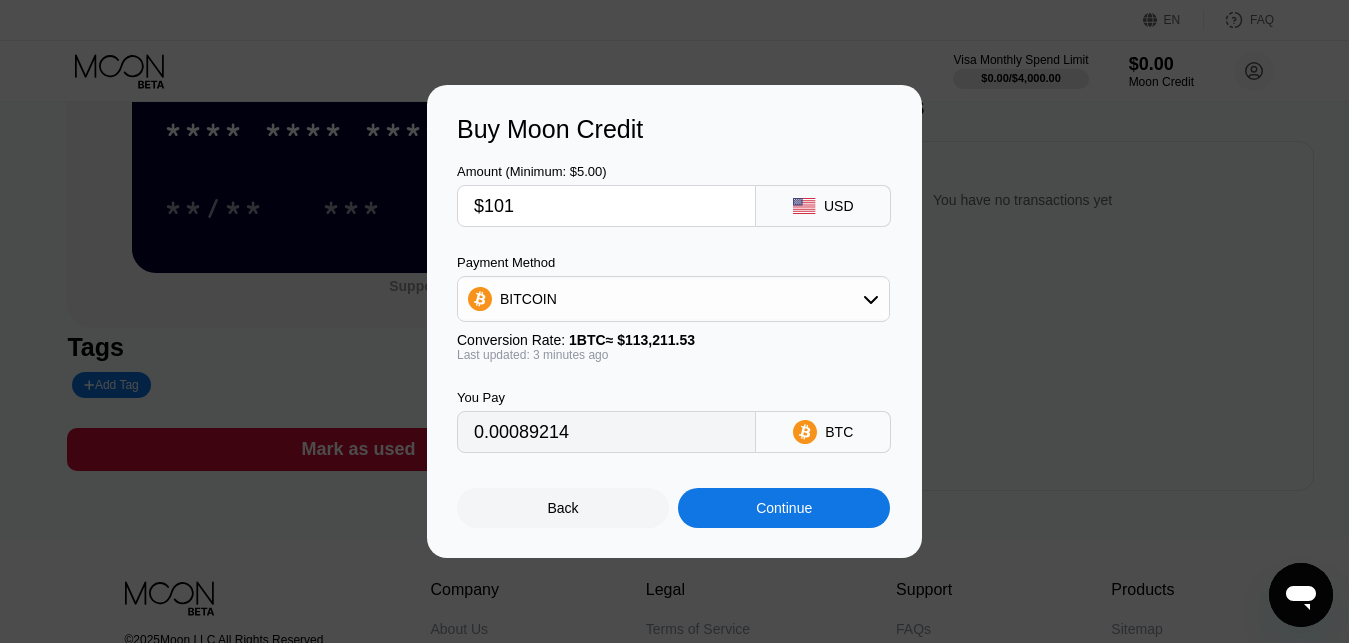 type on "0.00089214" 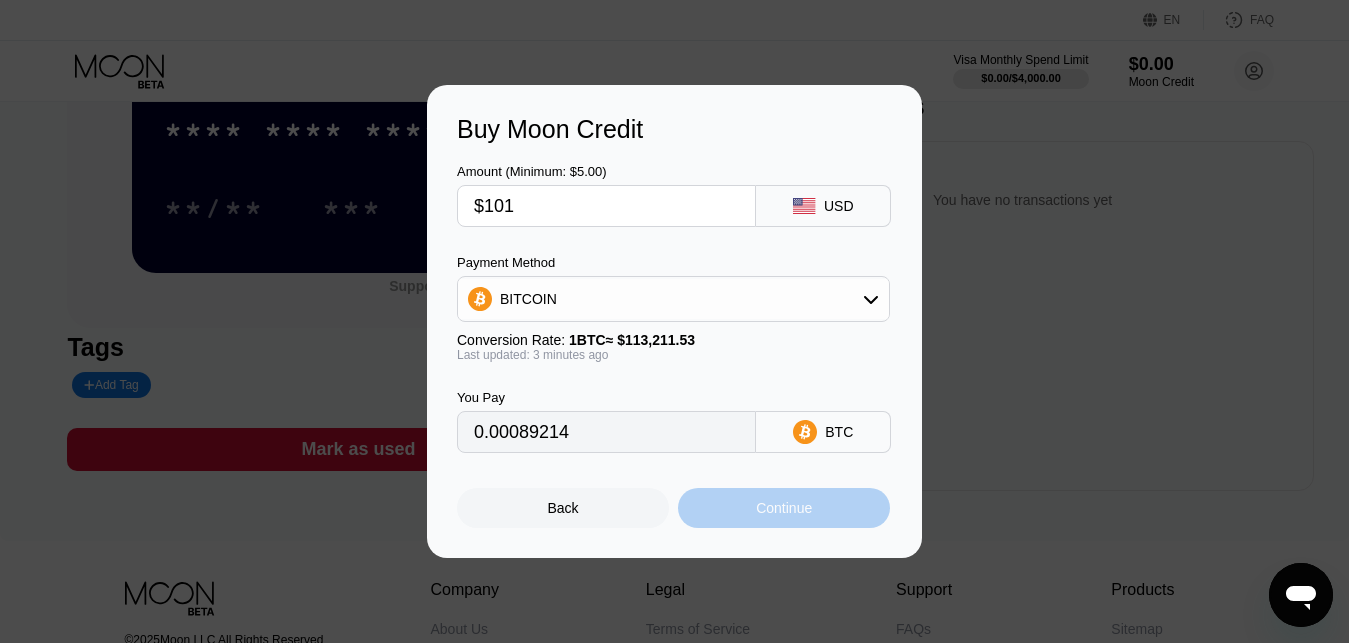 click on "Continue" at bounding box center [784, 508] 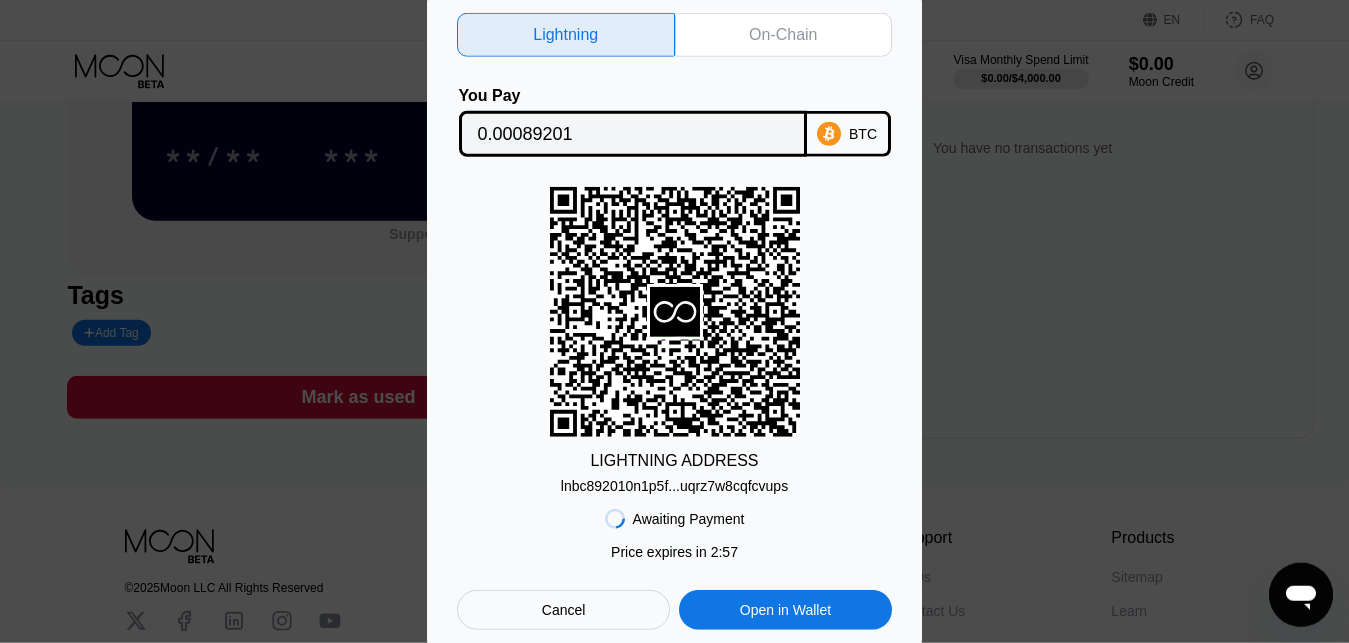 scroll, scrollTop: 306, scrollLeft: 0, axis: vertical 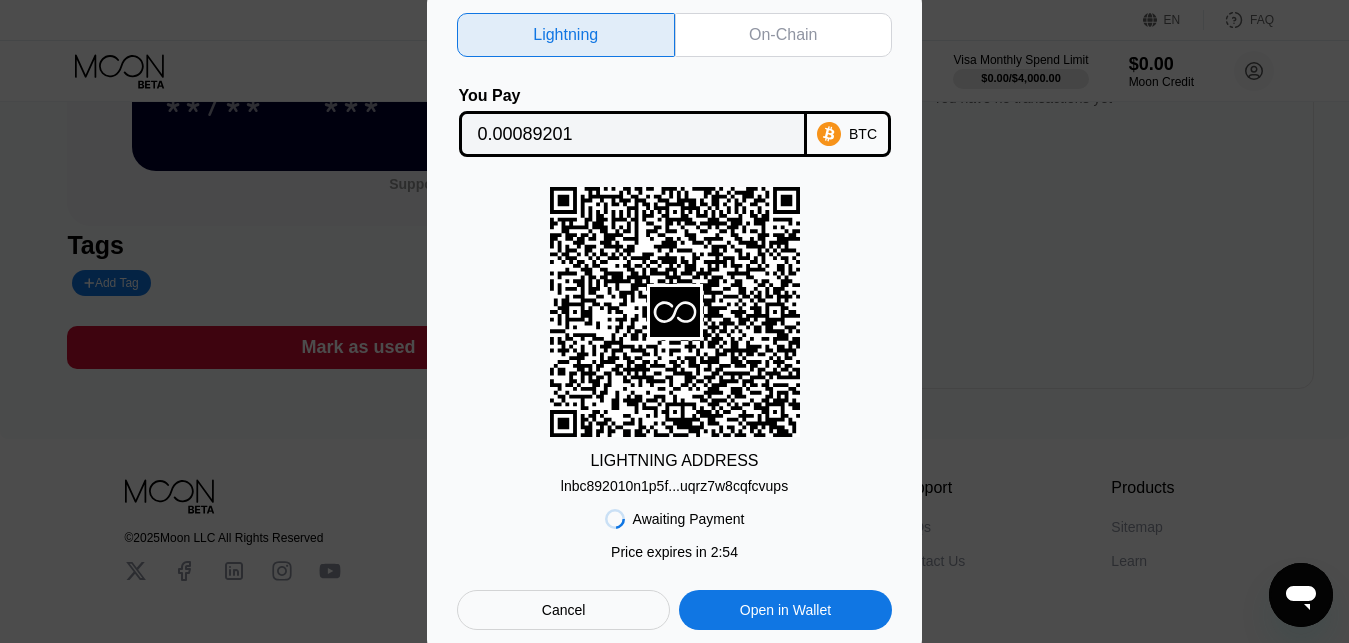 click on "lnbc892010n1p5f...uqrz7w8cqfcvups" at bounding box center [674, 486] 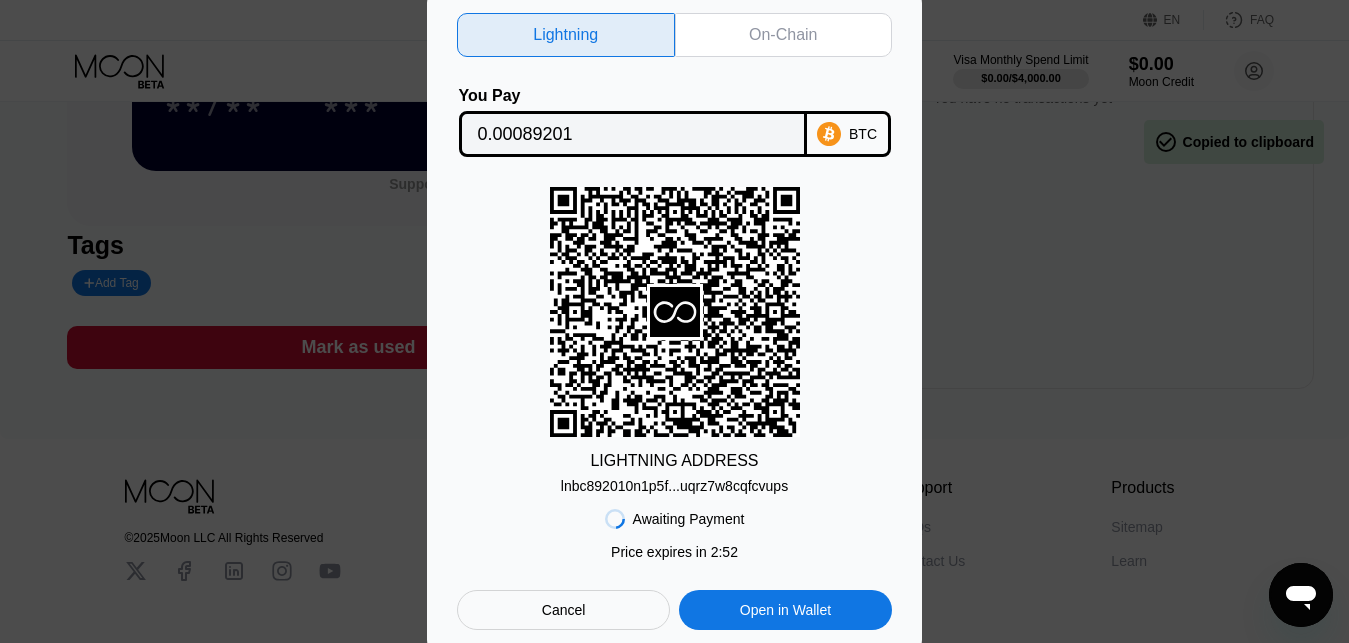 click on "lnbc892010n1p5f...uqrz7w8cqfcvups" at bounding box center [674, 486] 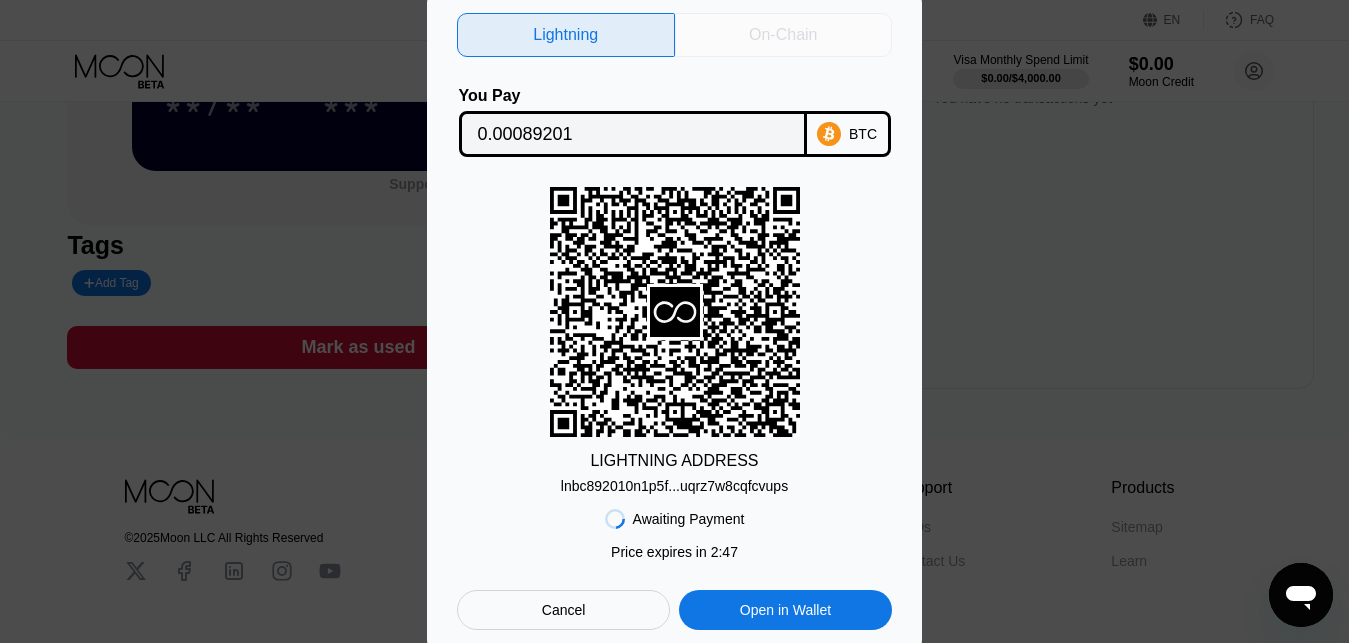 click on "On-Chain" at bounding box center [783, 35] 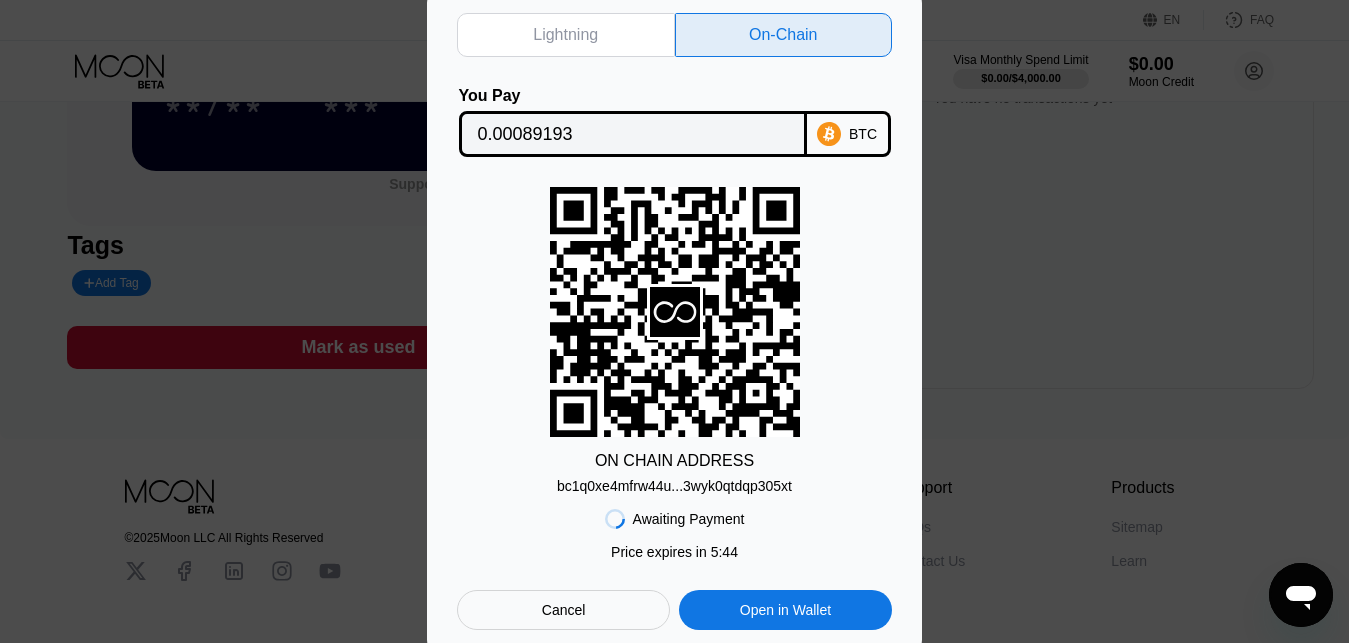 click on "Lightning" at bounding box center (565, 35) 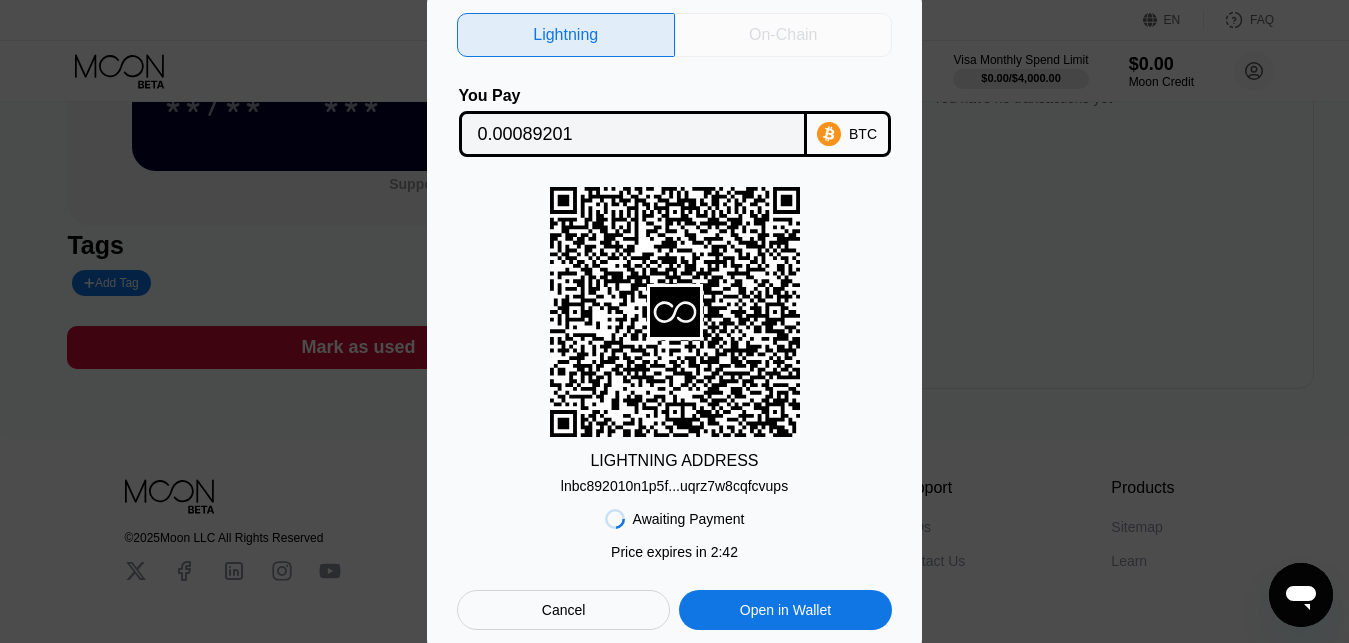 click on "On-Chain" at bounding box center (784, 35) 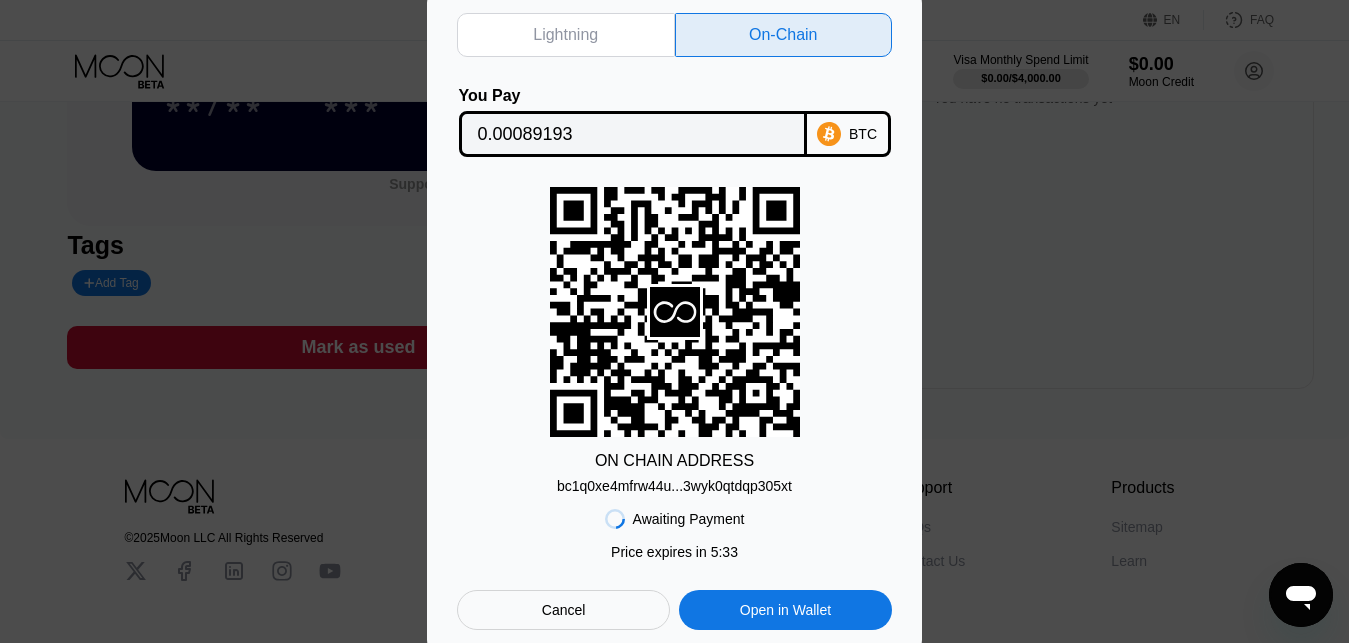 click on "Lightning" at bounding box center (566, 35) 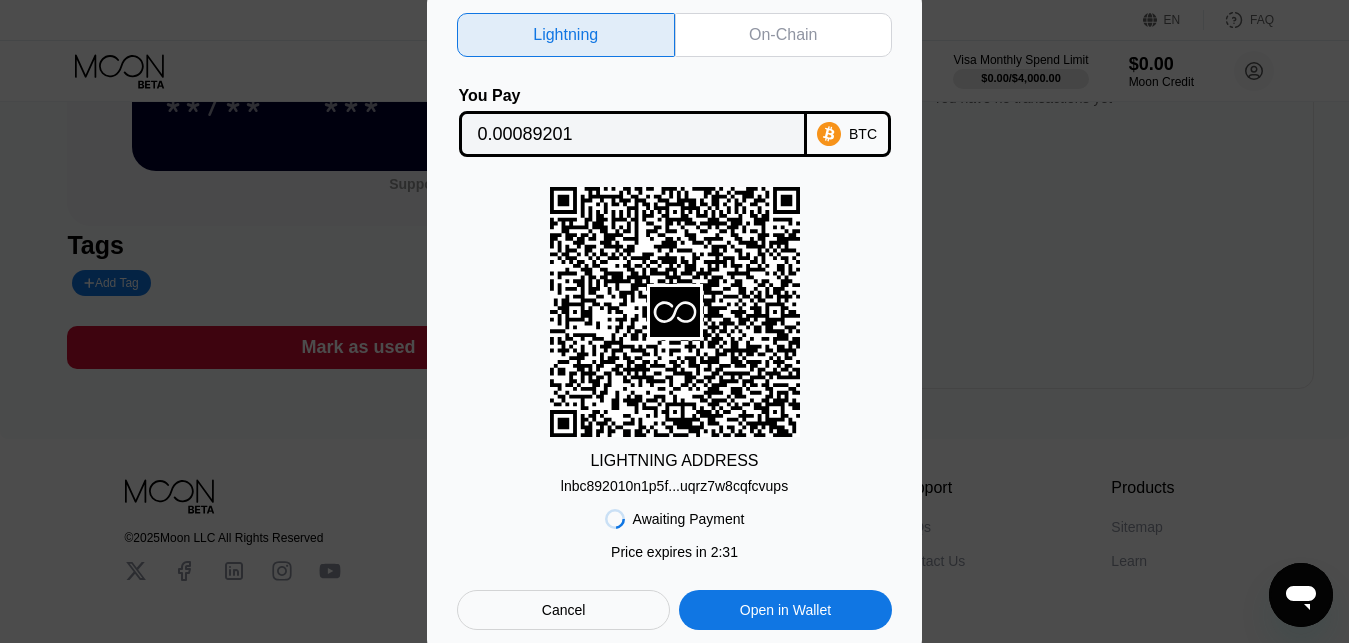 click on "On-Chain" at bounding box center [783, 35] 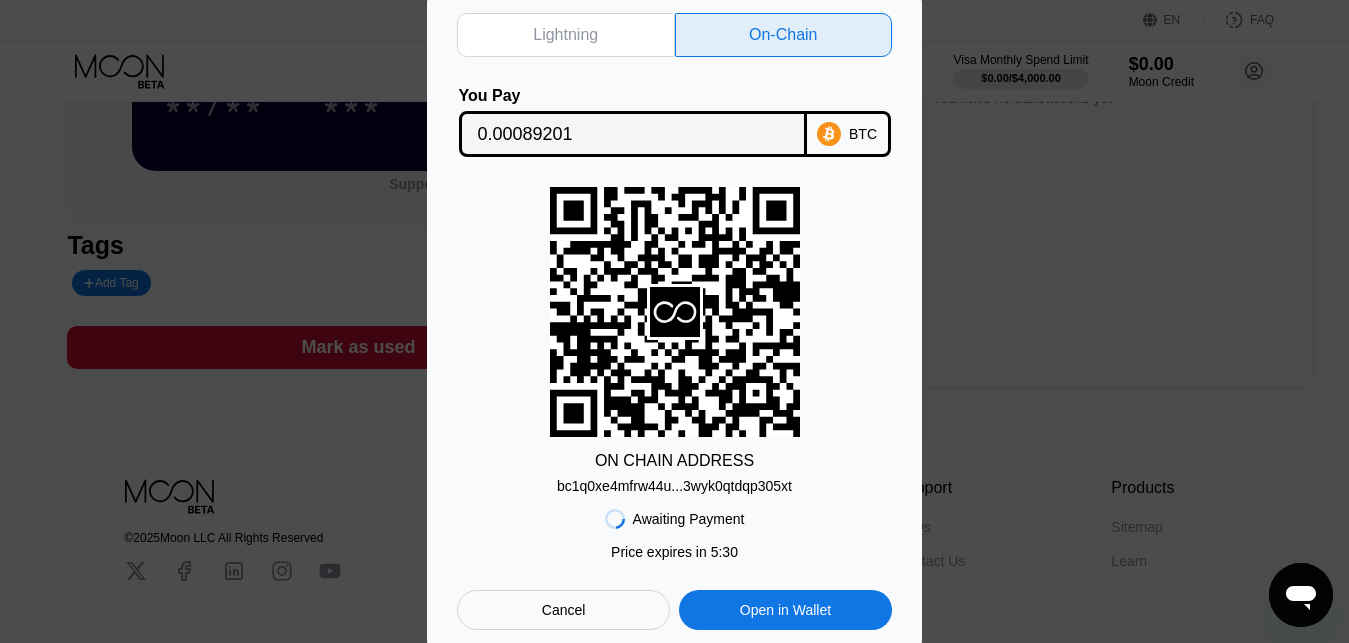 type on "0.00089193" 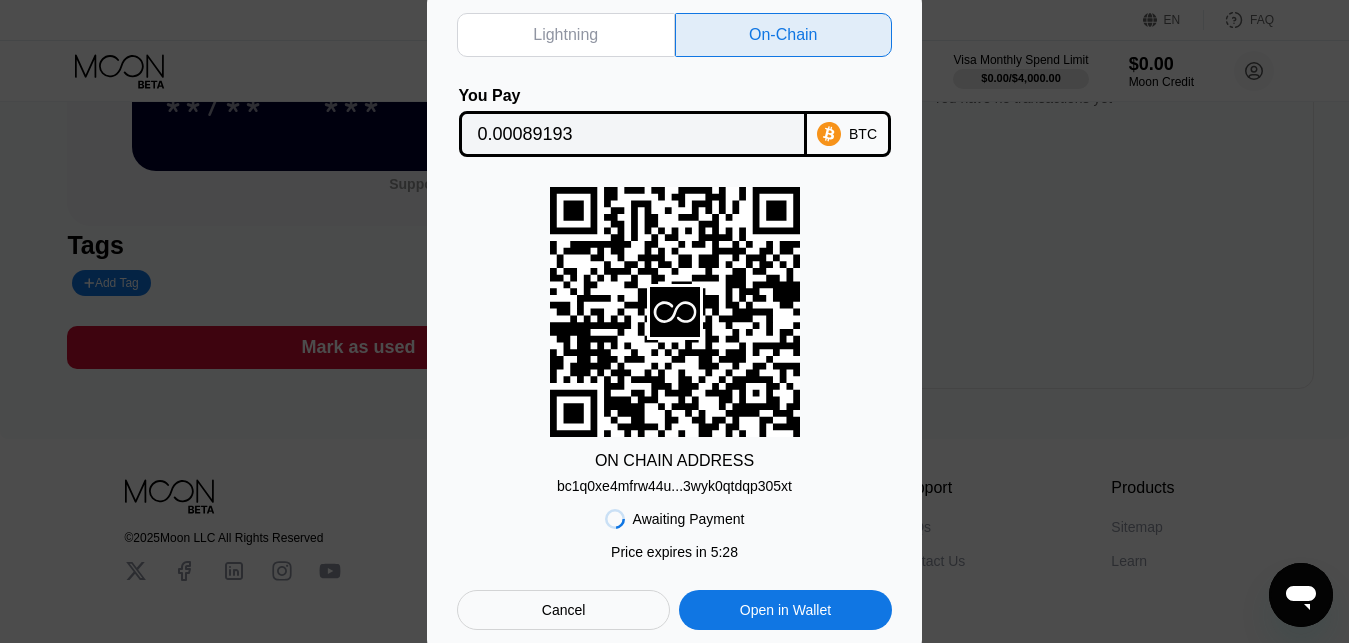 click on "bc1q0xe4mfrw44u...3wyk0qtdqp305xt" at bounding box center (674, 486) 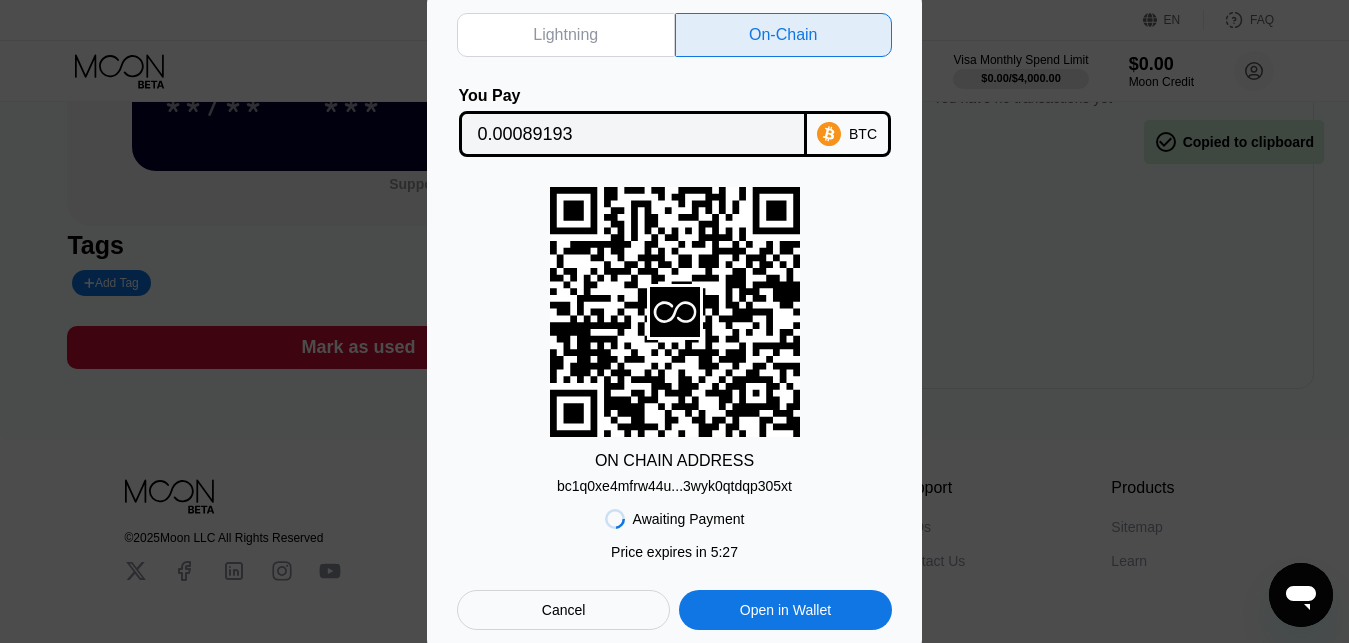 click on "bc1q0xe4mfrw44u...3wyk0qtdqp305xt" at bounding box center [674, 486] 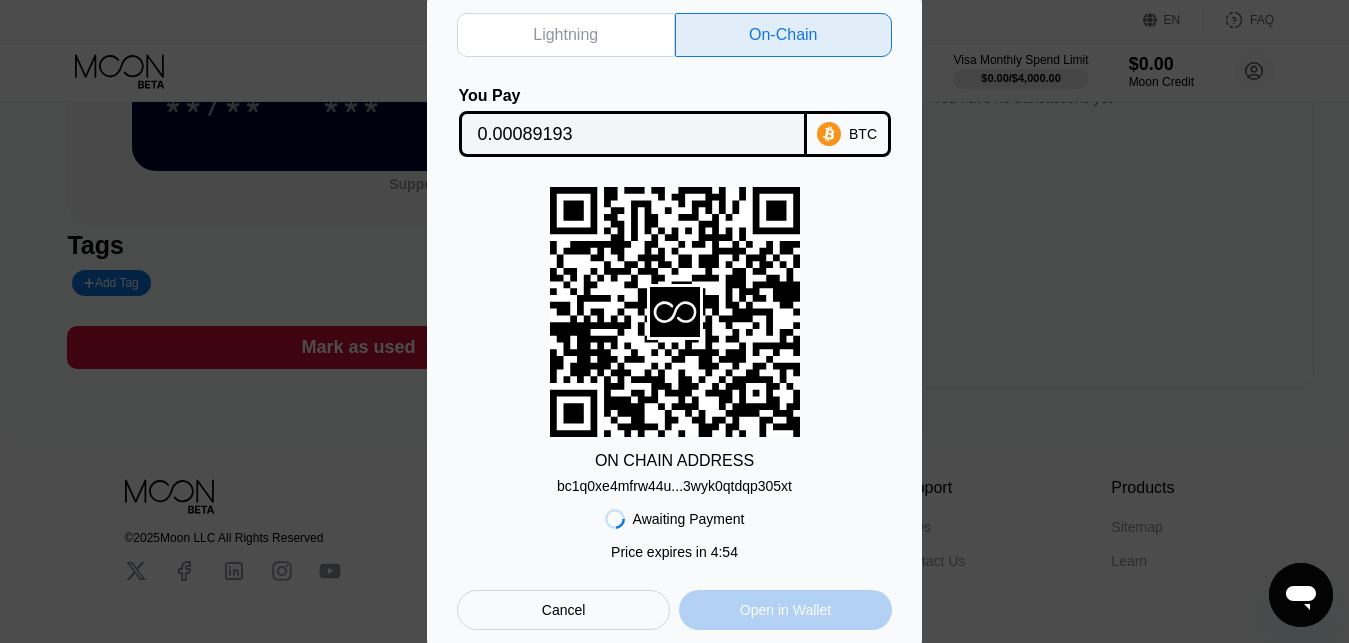 click on "Open in Wallet" at bounding box center [785, 610] 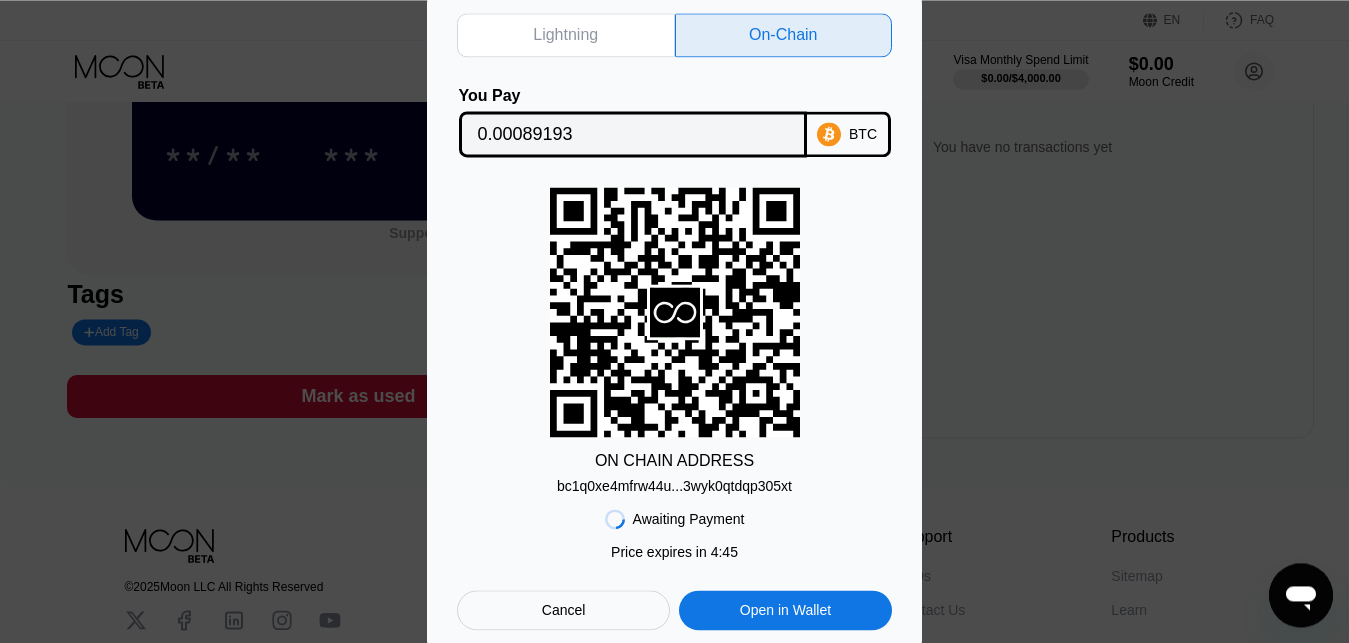 scroll, scrollTop: 204, scrollLeft: 0, axis: vertical 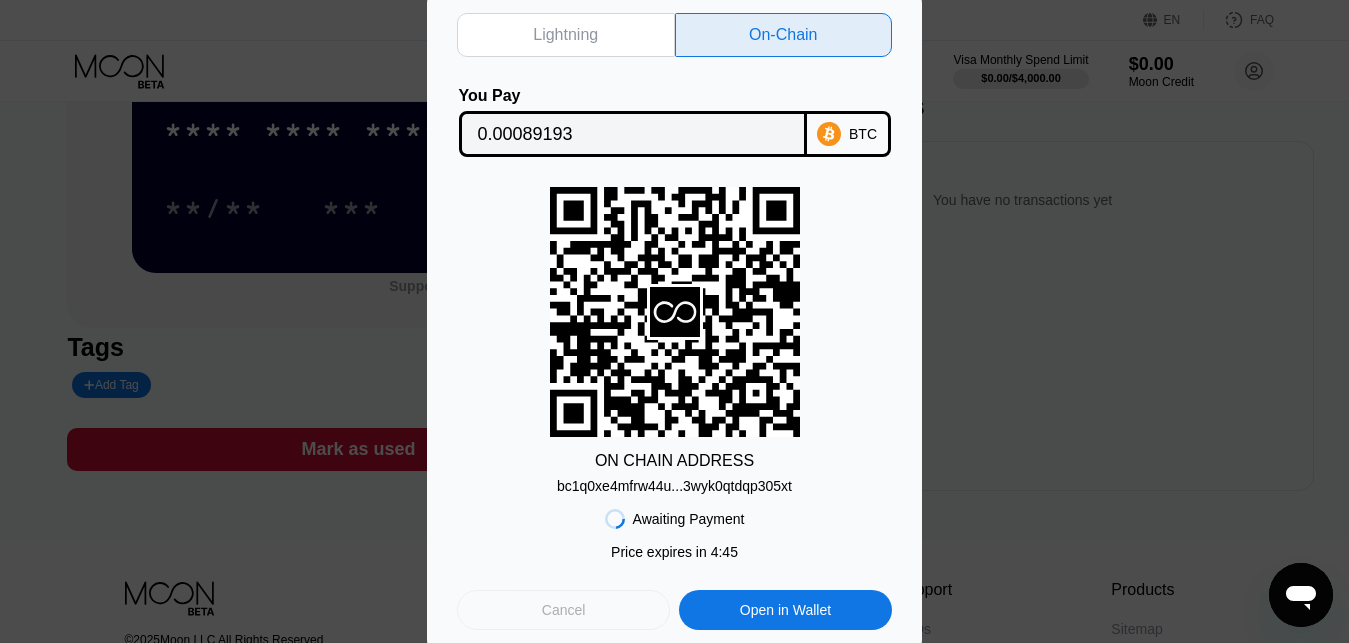 click on "Cancel" at bounding box center (563, 610) 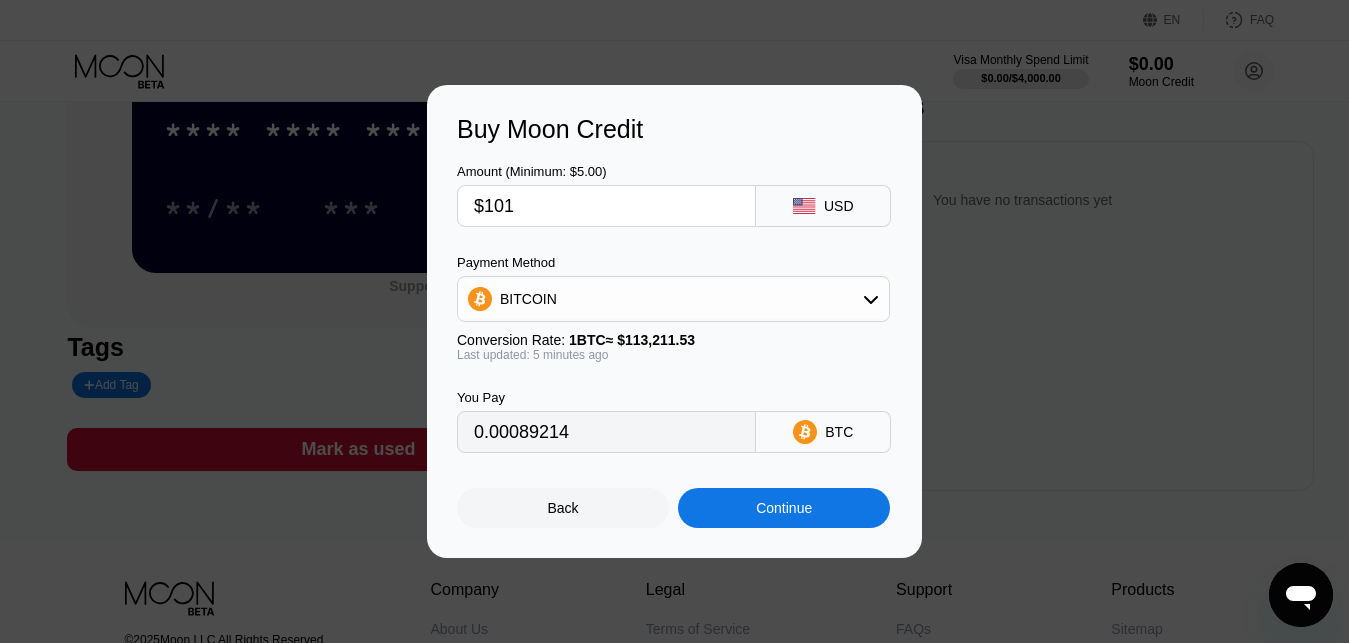 type on "0.00089159" 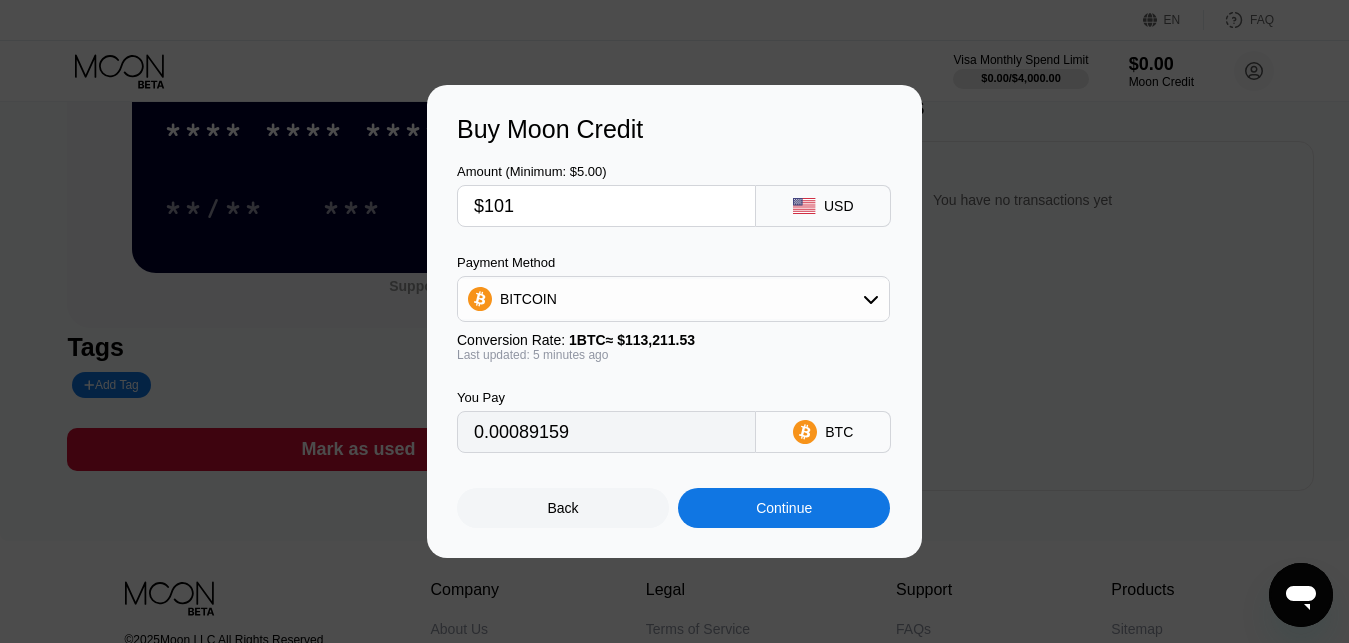 click on "Back" at bounding box center [563, 508] 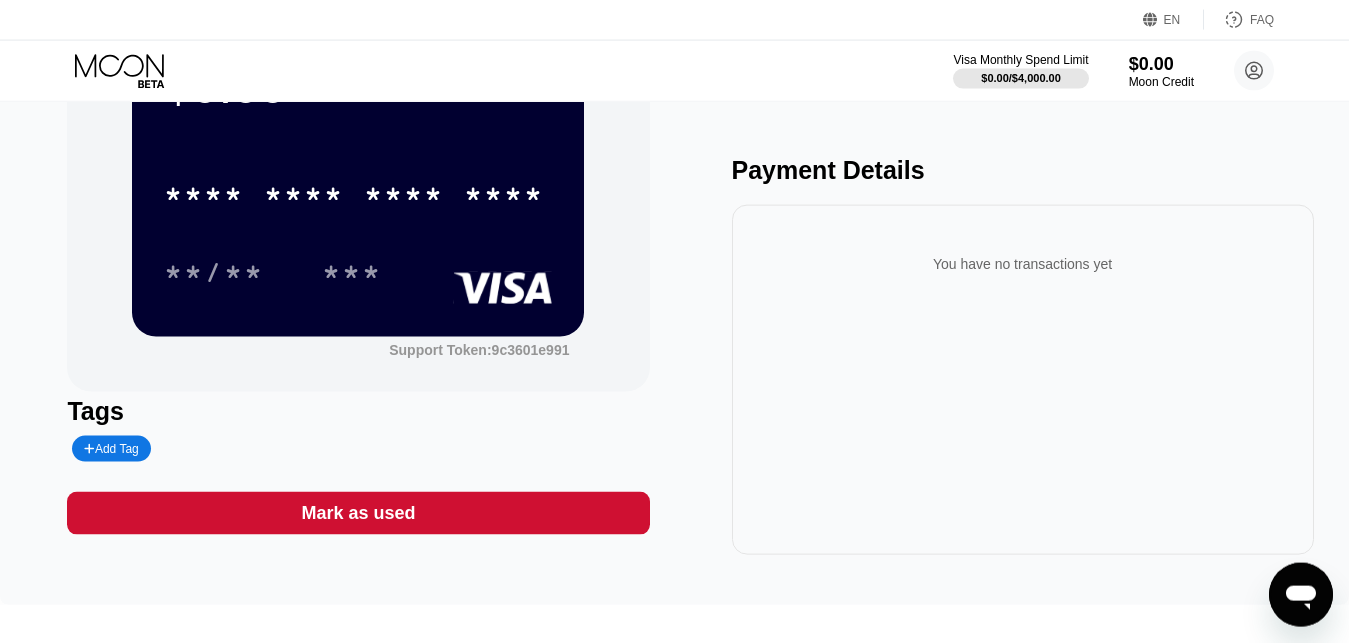 scroll, scrollTop: 0, scrollLeft: 0, axis: both 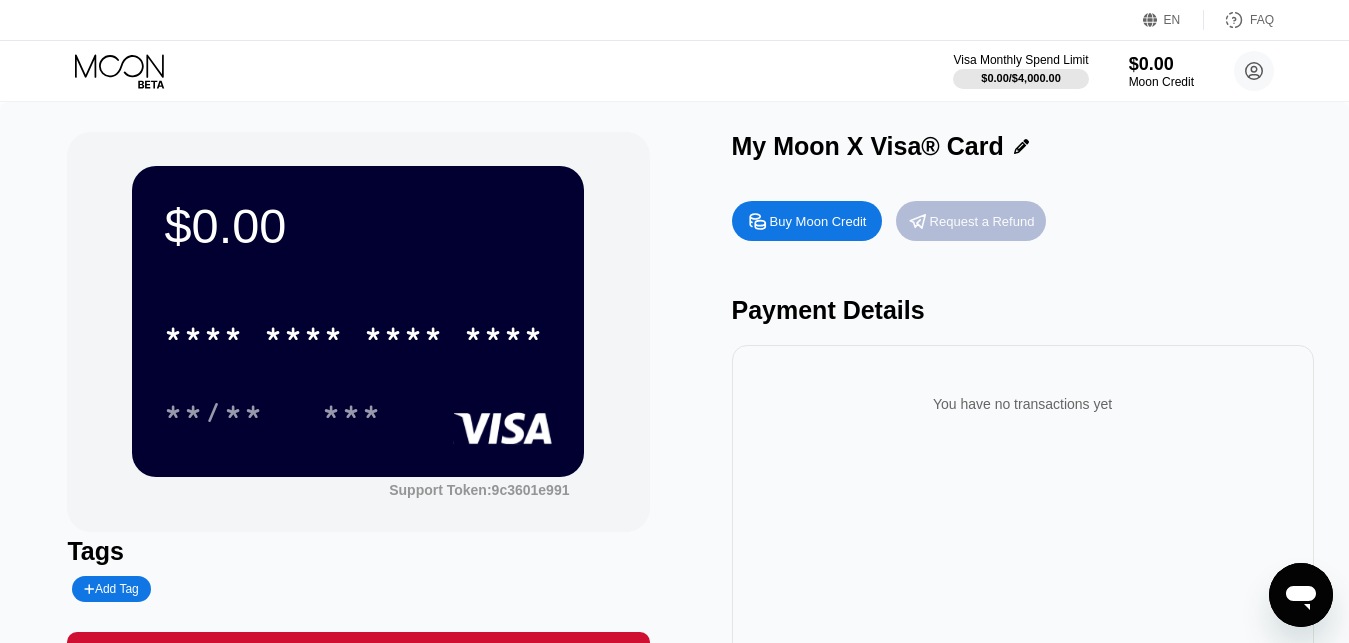 click on "Request a Refund" at bounding box center (982, 221) 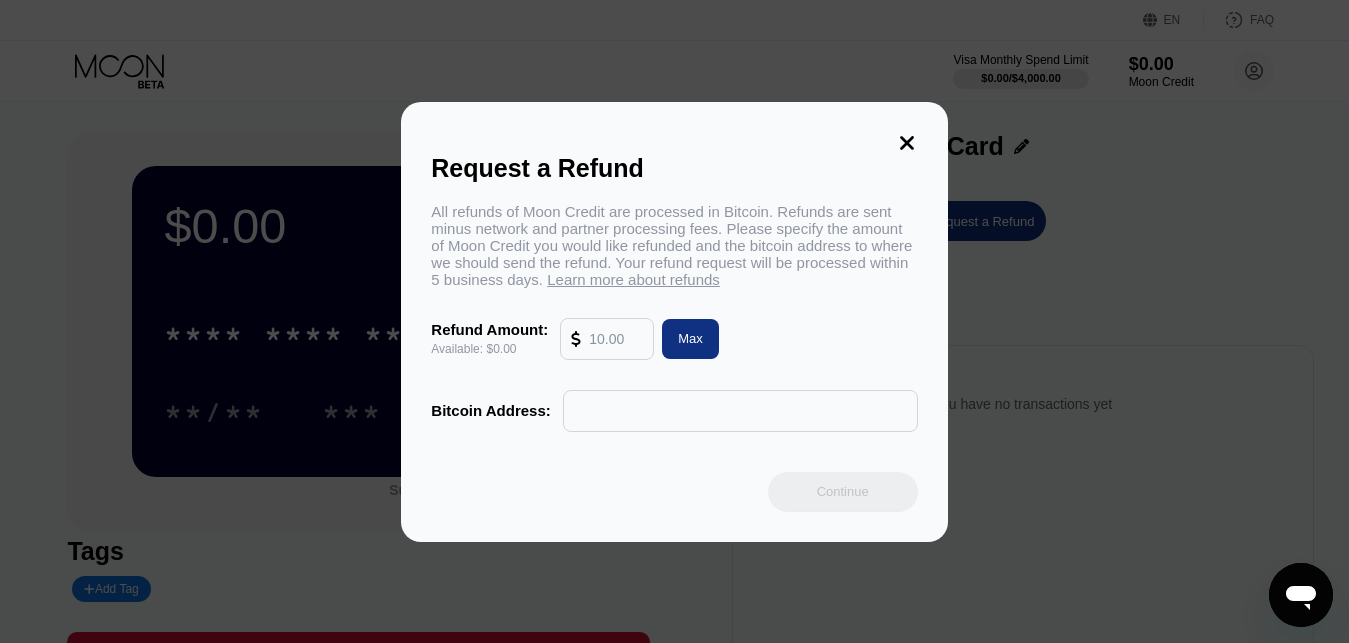 click 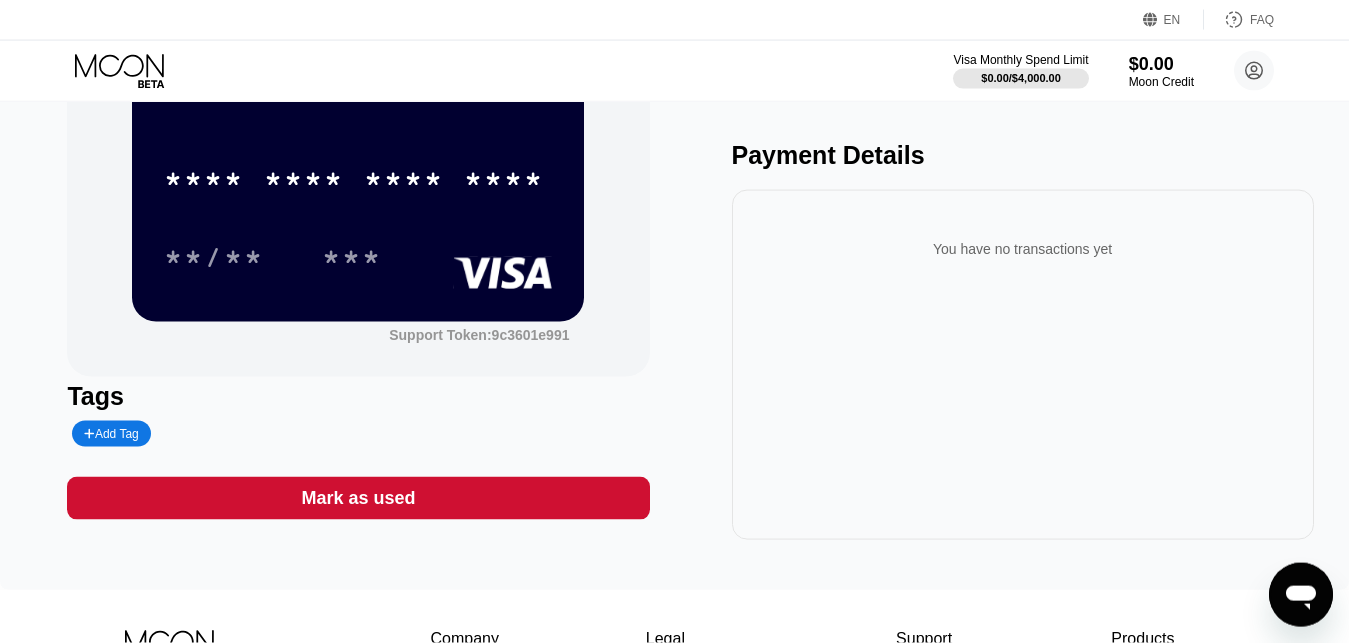 scroll, scrollTop: 0, scrollLeft: 0, axis: both 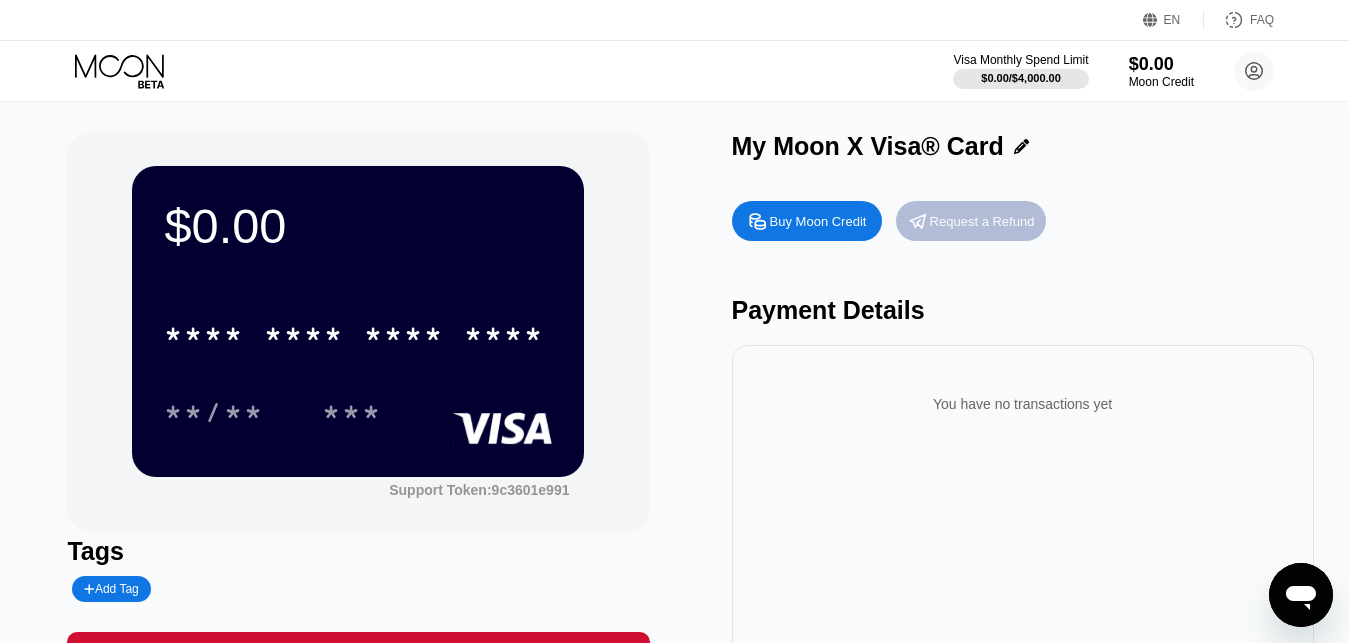 click on "Request a Refund" at bounding box center (982, 221) 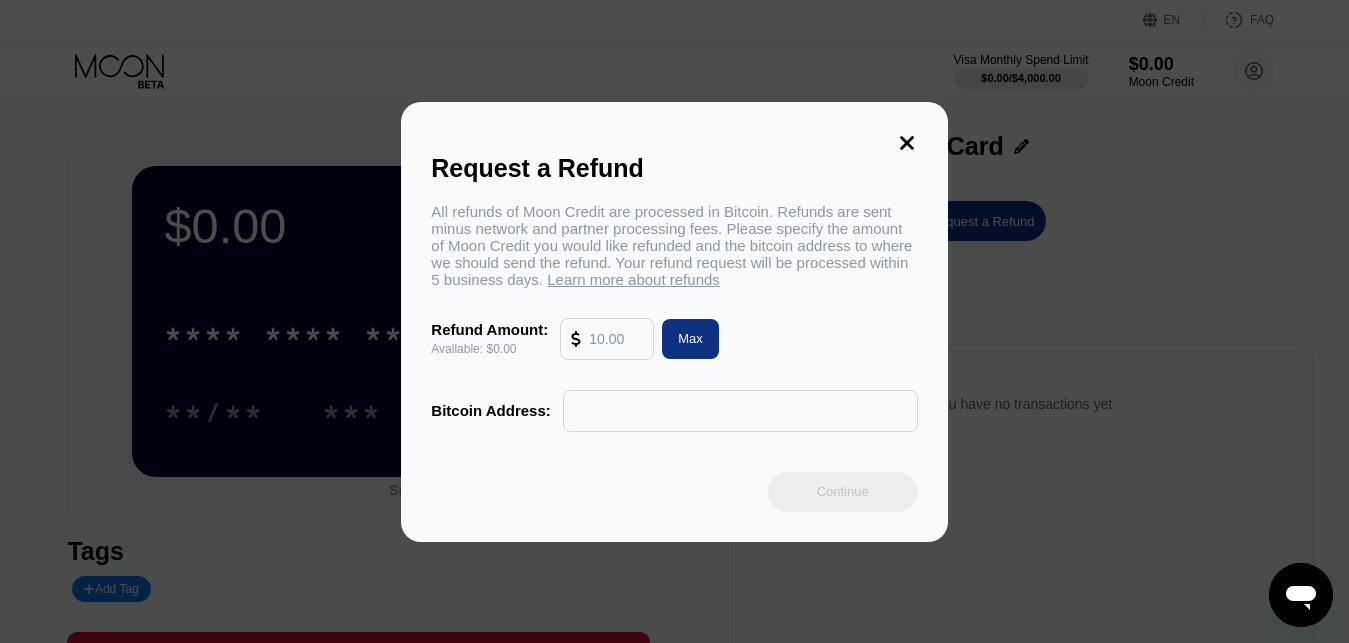 click on "Learn more about refunds" at bounding box center [633, 279] 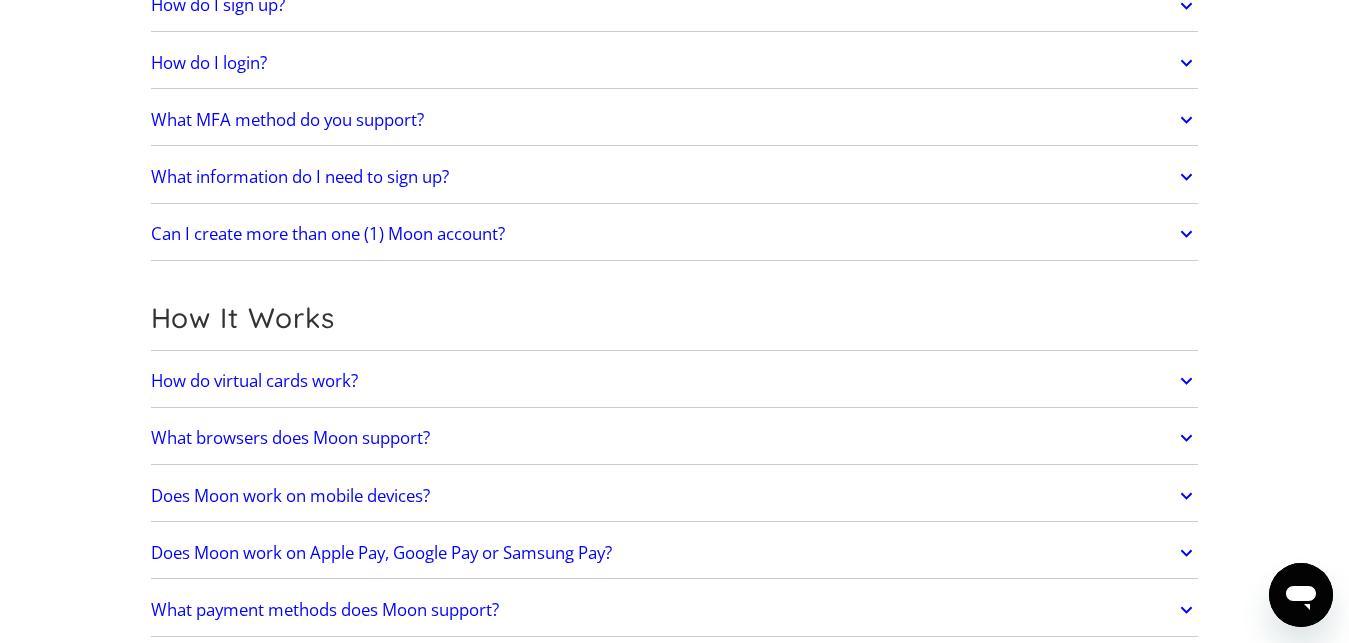 scroll, scrollTop: 0, scrollLeft: 0, axis: both 